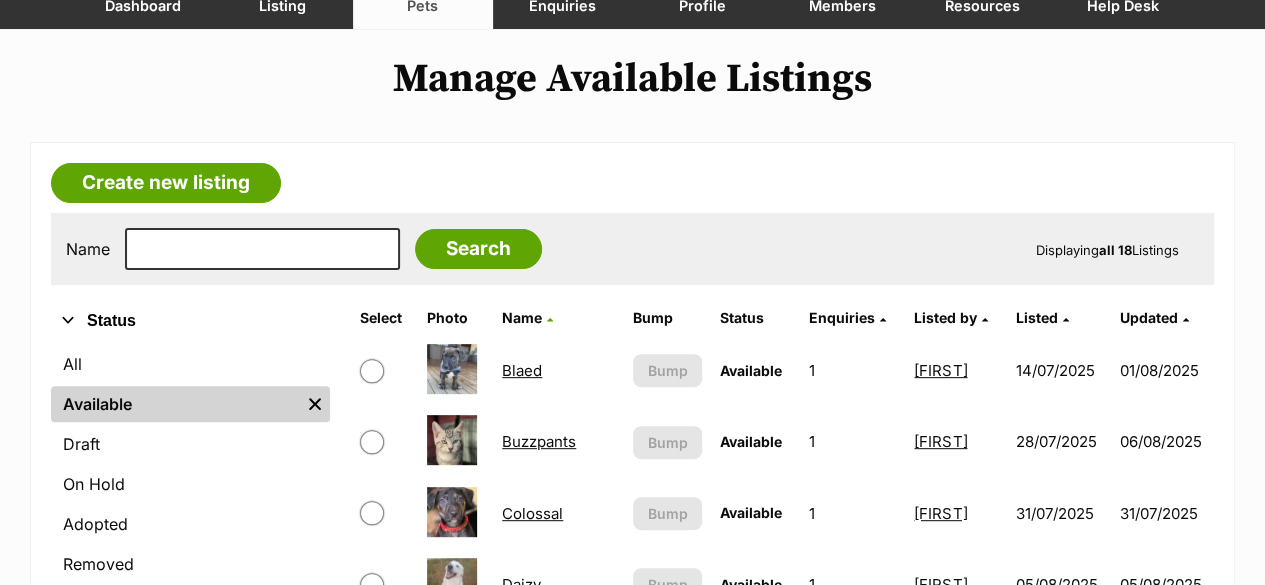 scroll, scrollTop: 0, scrollLeft: 0, axis: both 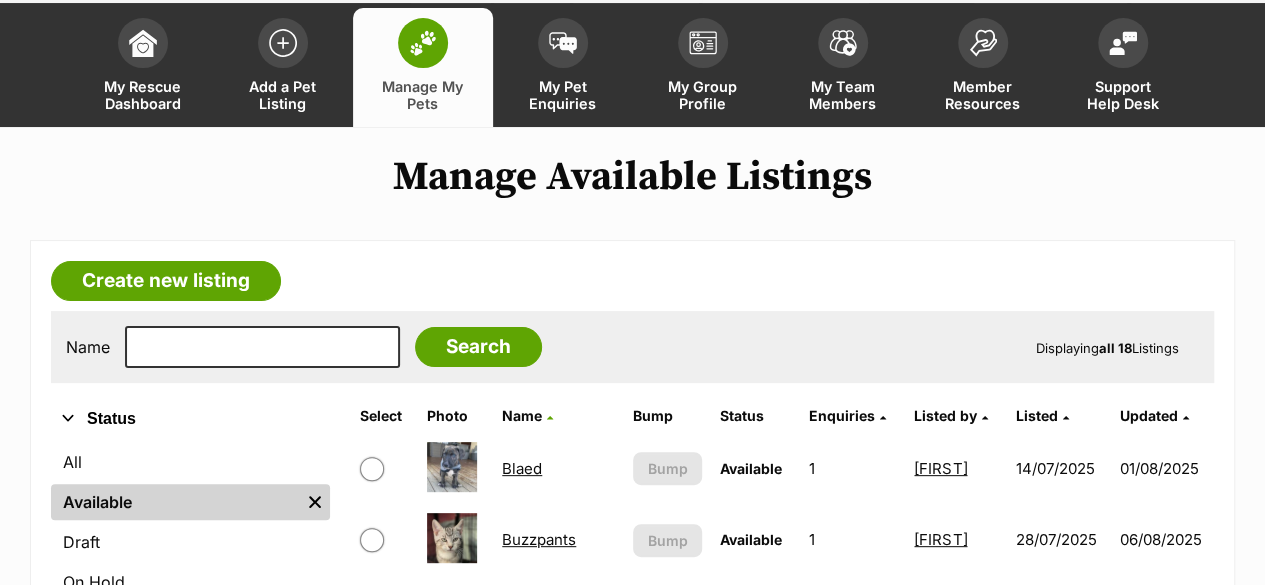 drag, startPoint x: 419, startPoint y: 51, endPoint x: 308, endPoint y: 1, distance: 121.74153 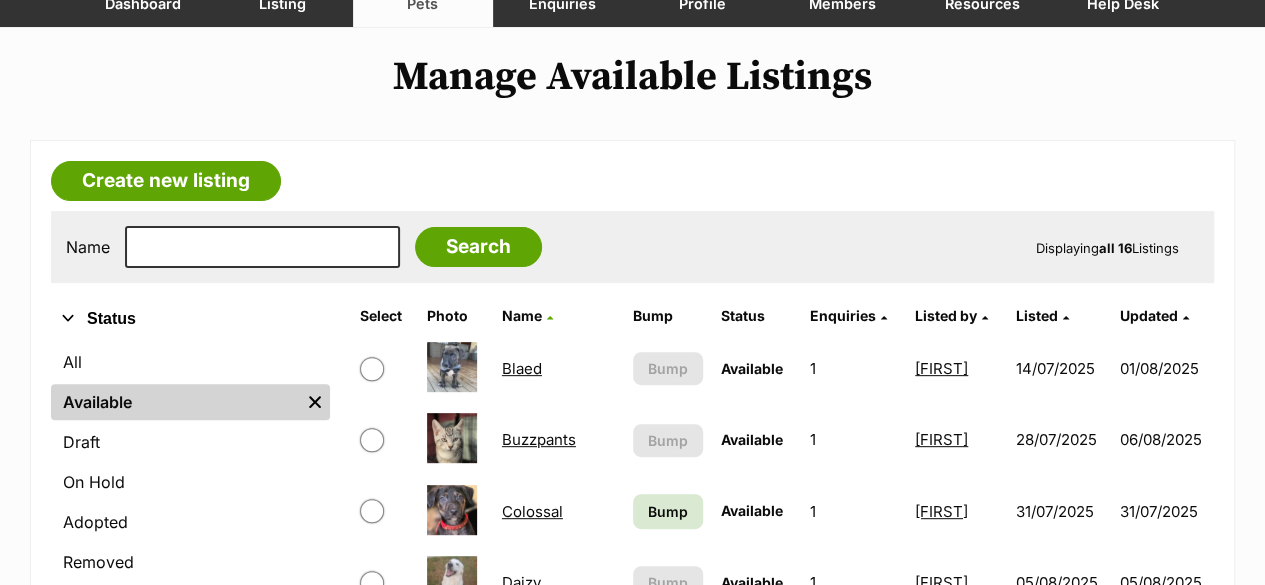 scroll, scrollTop: 200, scrollLeft: 0, axis: vertical 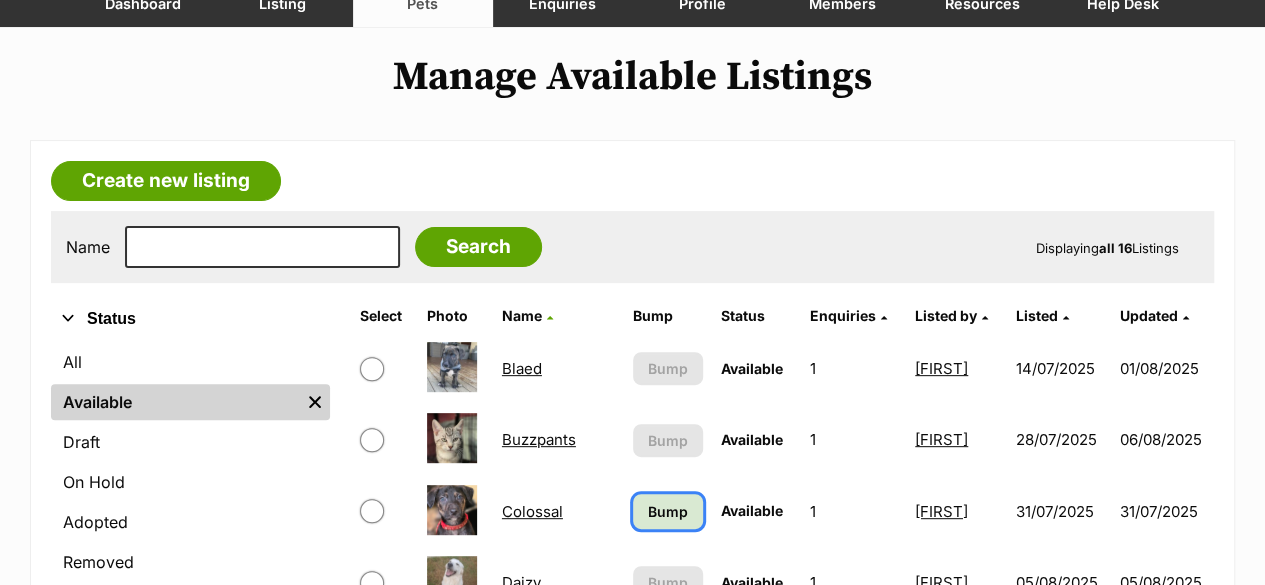 click on "Bump" at bounding box center [668, 511] 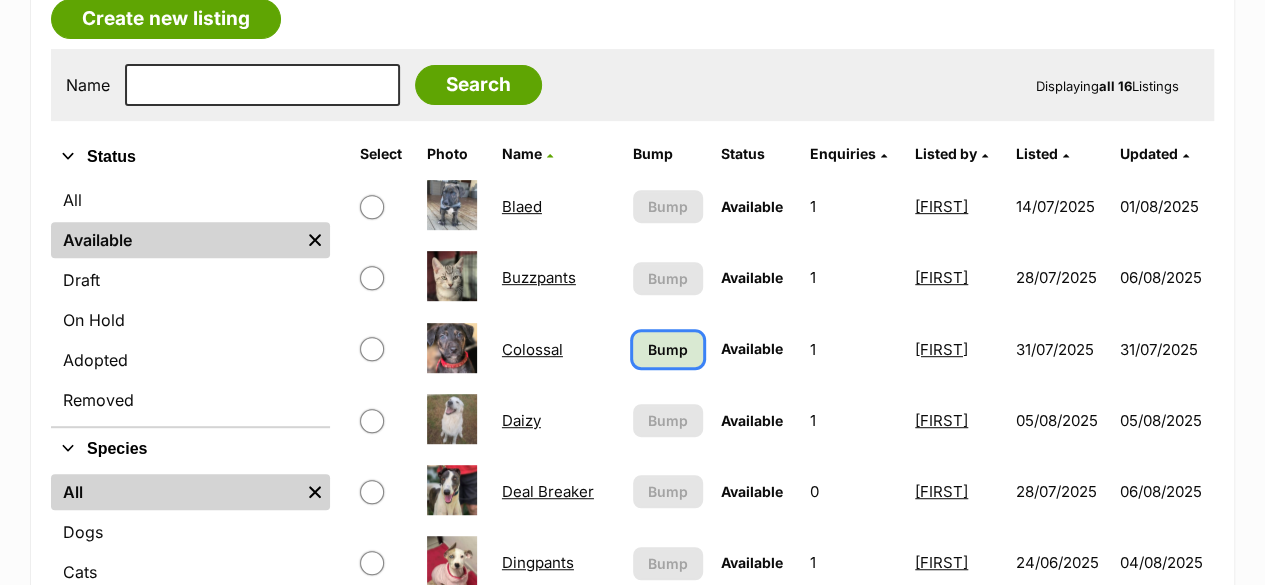 scroll, scrollTop: 400, scrollLeft: 0, axis: vertical 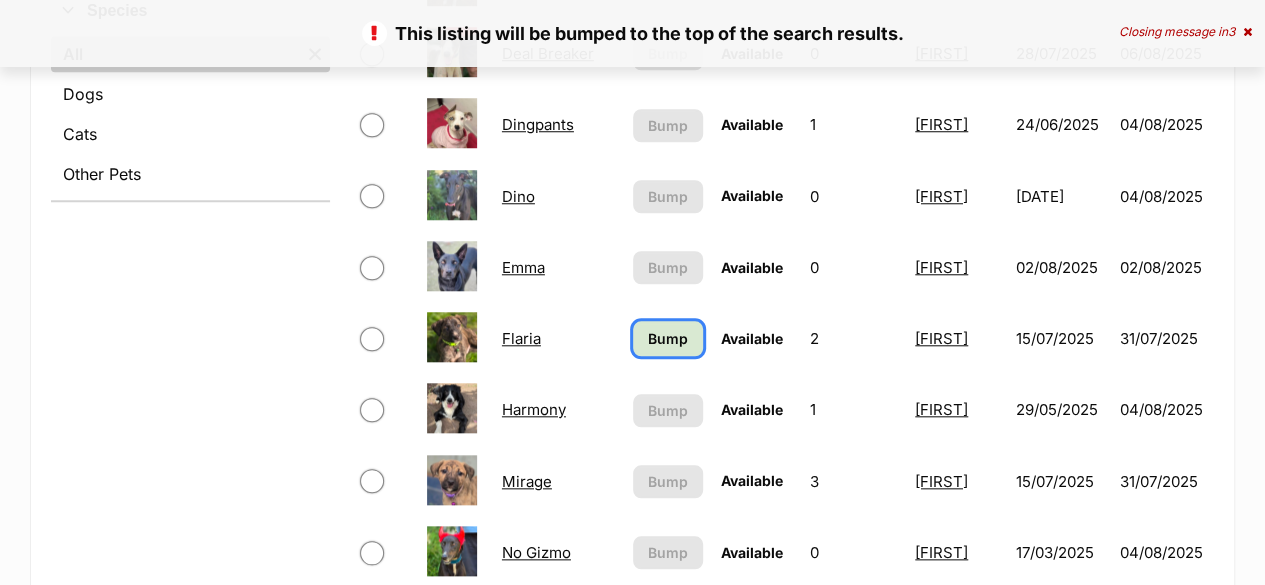 click on "Bump" at bounding box center [668, 338] 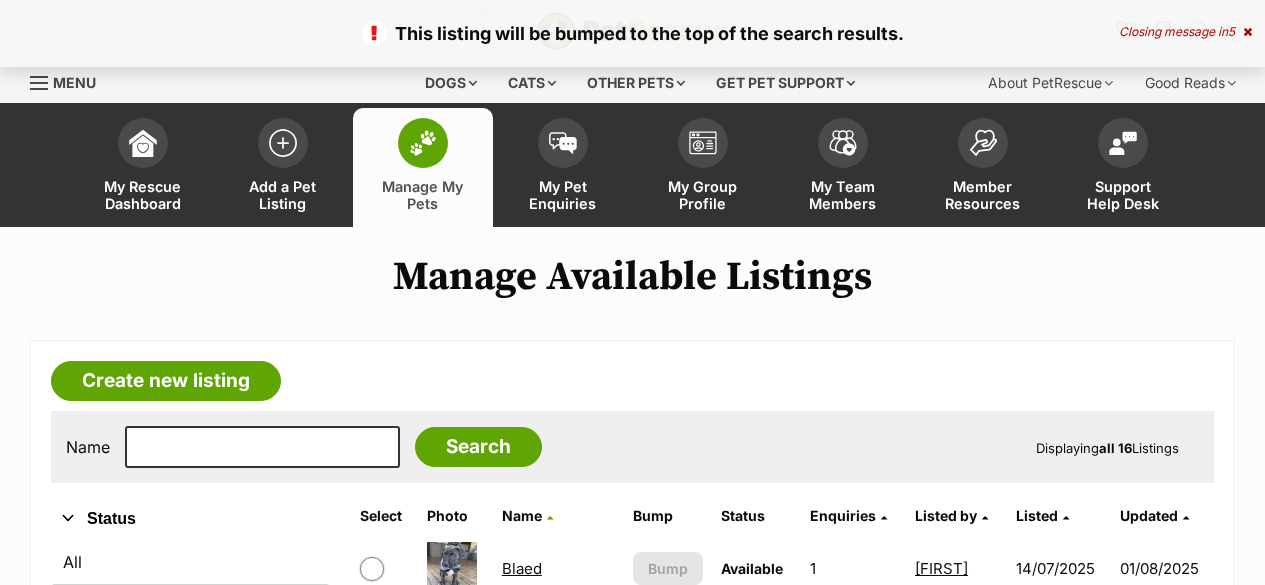 scroll, scrollTop: 600, scrollLeft: 0, axis: vertical 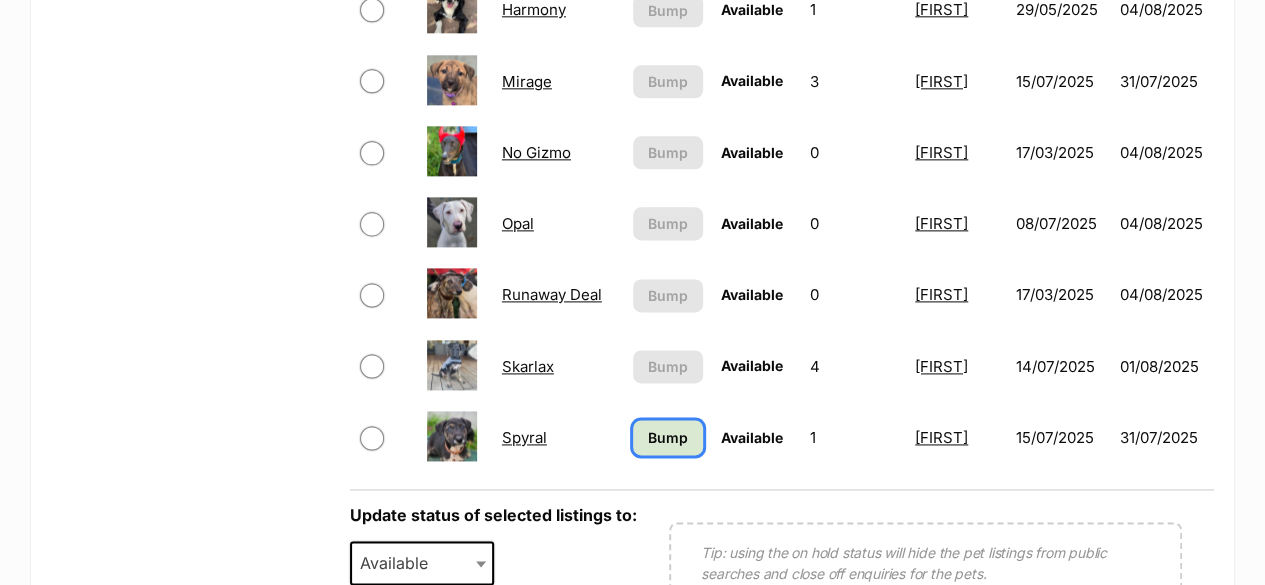 click on "Bump" at bounding box center [668, 437] 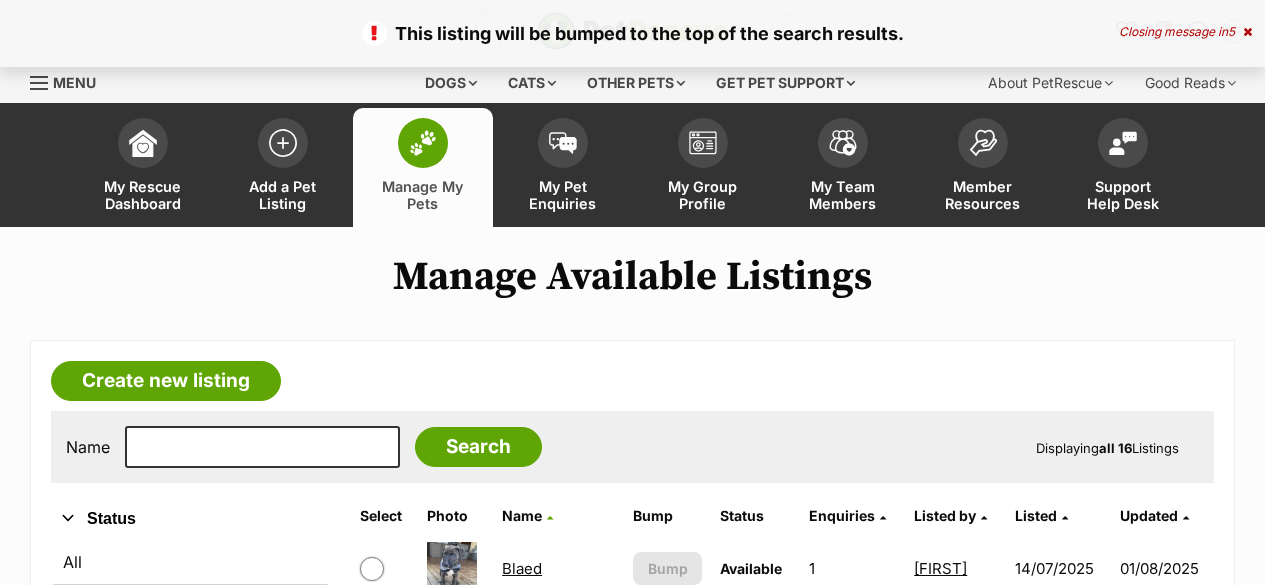 scroll, scrollTop: 59, scrollLeft: 0, axis: vertical 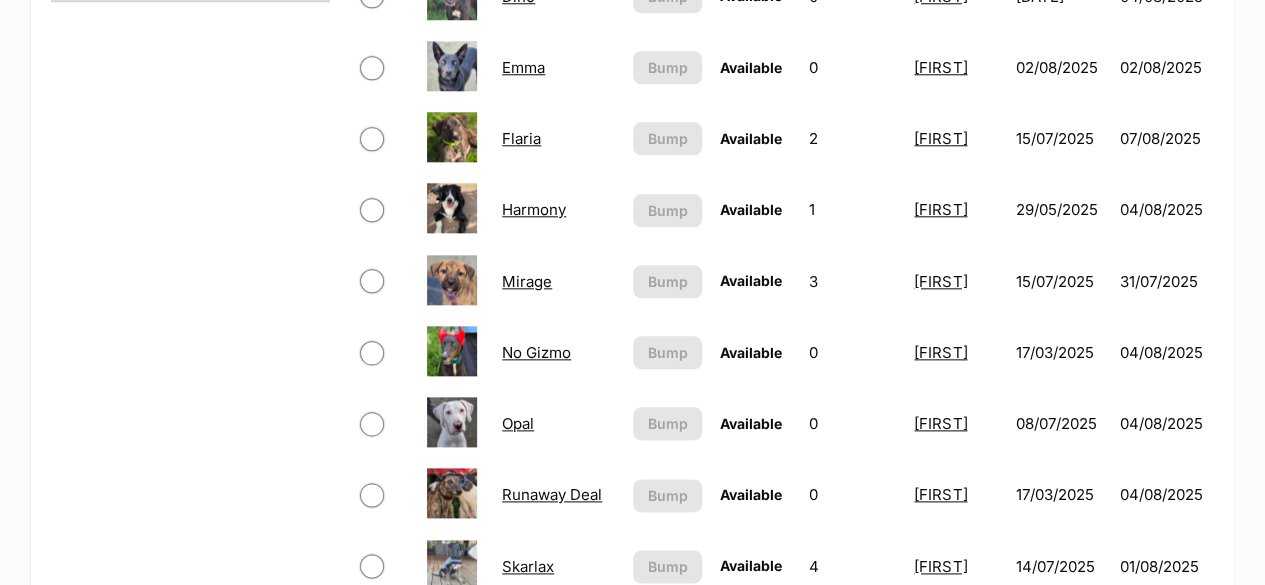 click on "Harmony" at bounding box center (534, 209) 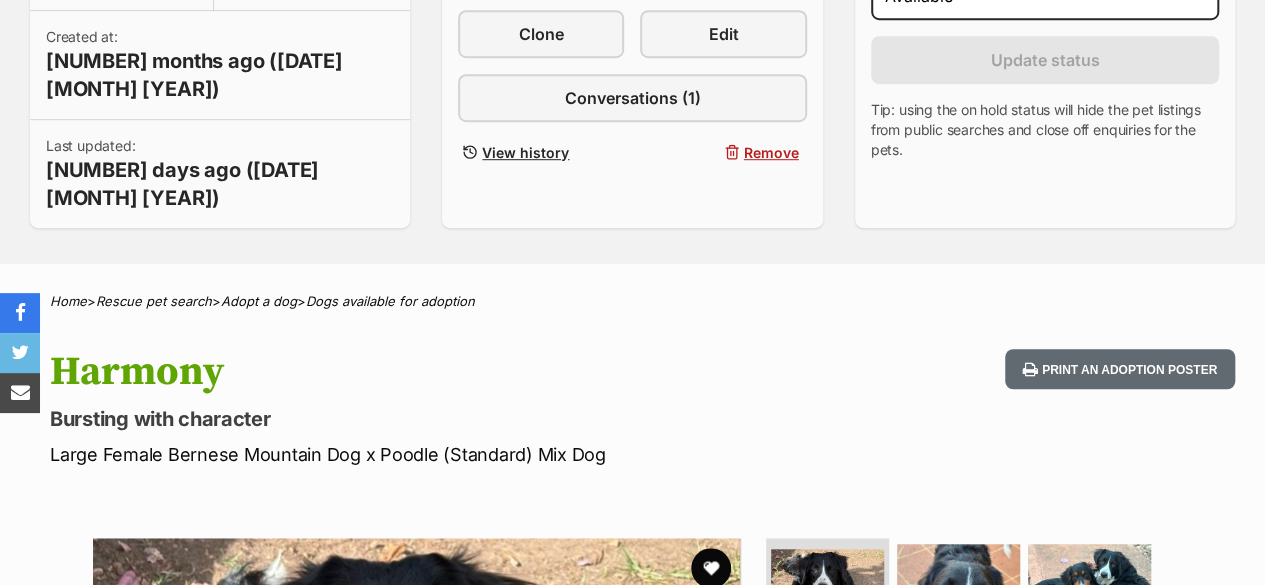 scroll, scrollTop: 700, scrollLeft: 0, axis: vertical 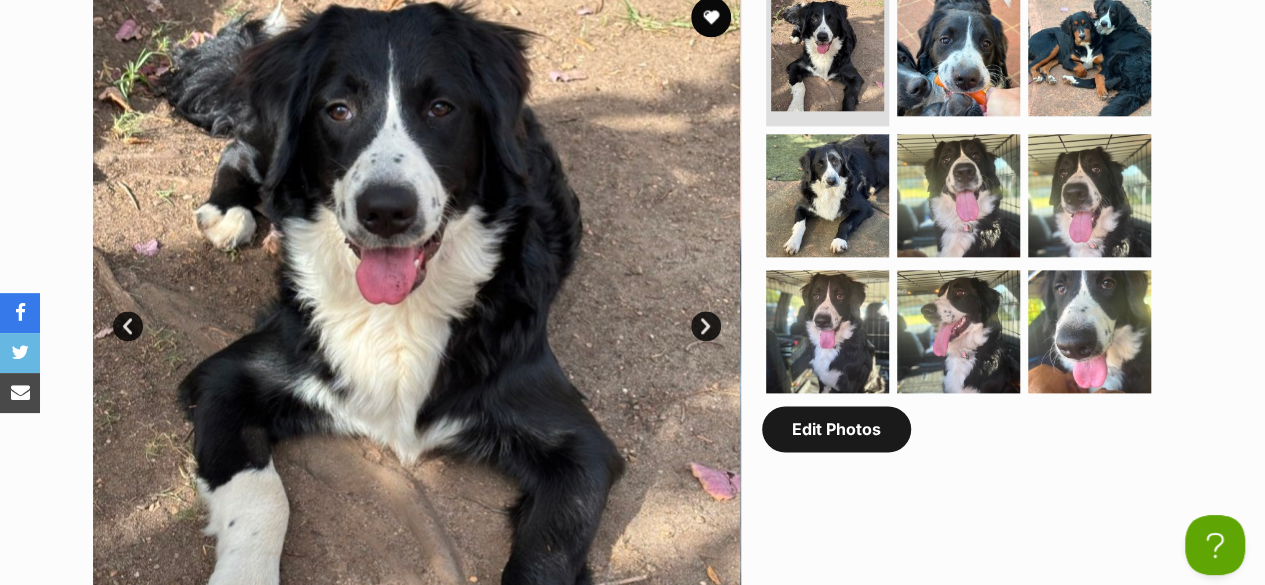 click on "Edit Photos" at bounding box center [836, 429] 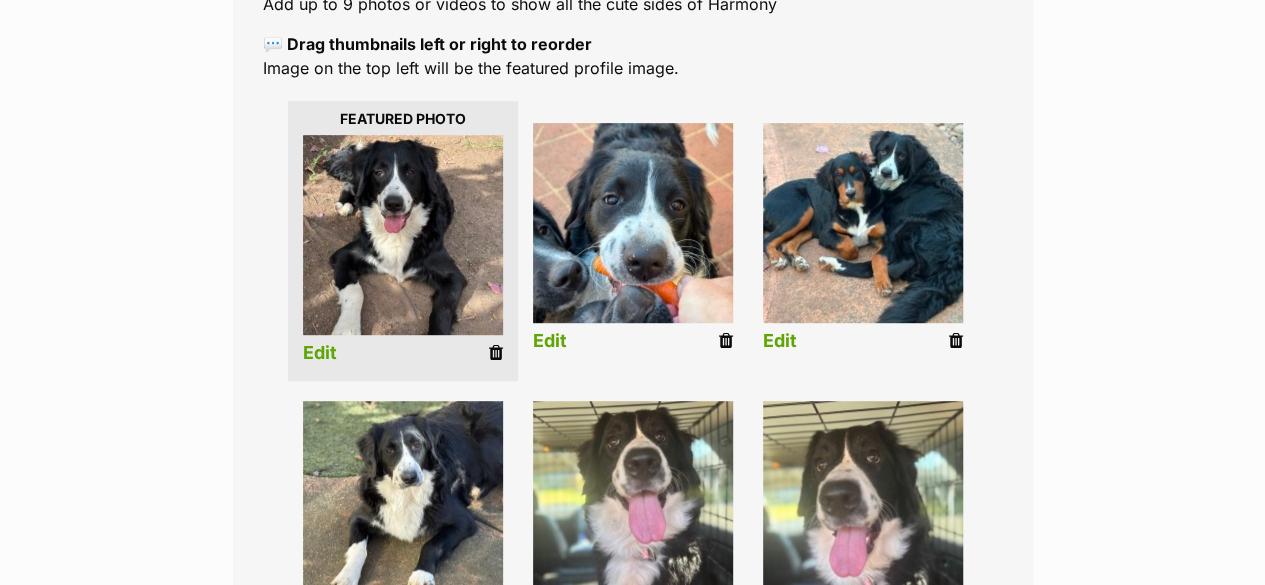 scroll, scrollTop: 0, scrollLeft: 0, axis: both 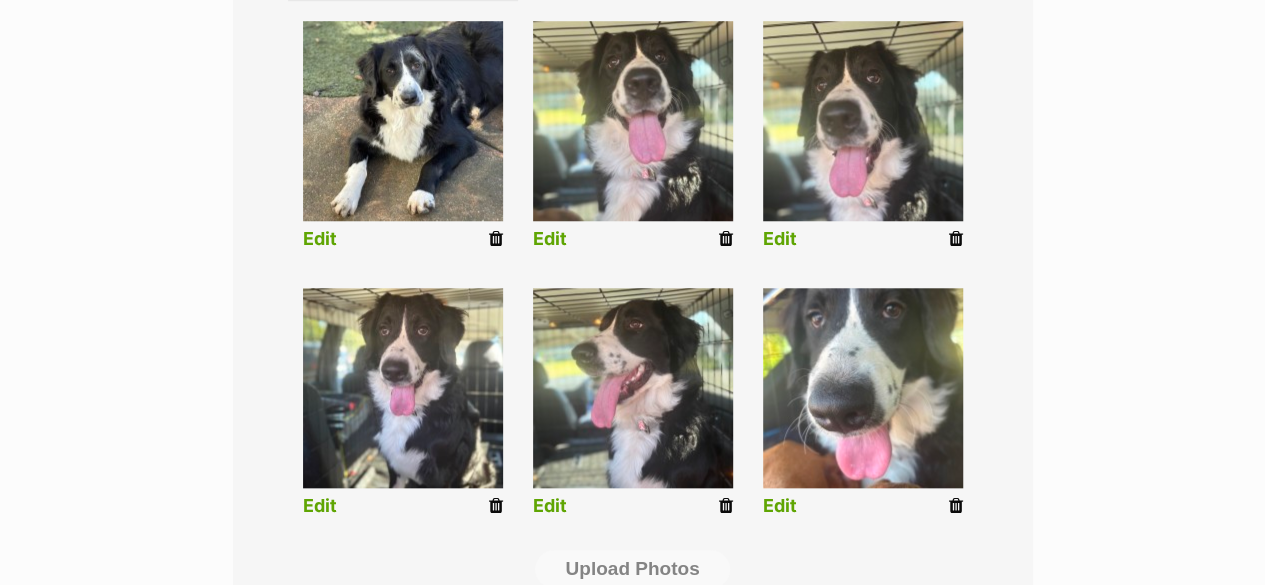 click on "Edit" at bounding box center [780, 506] 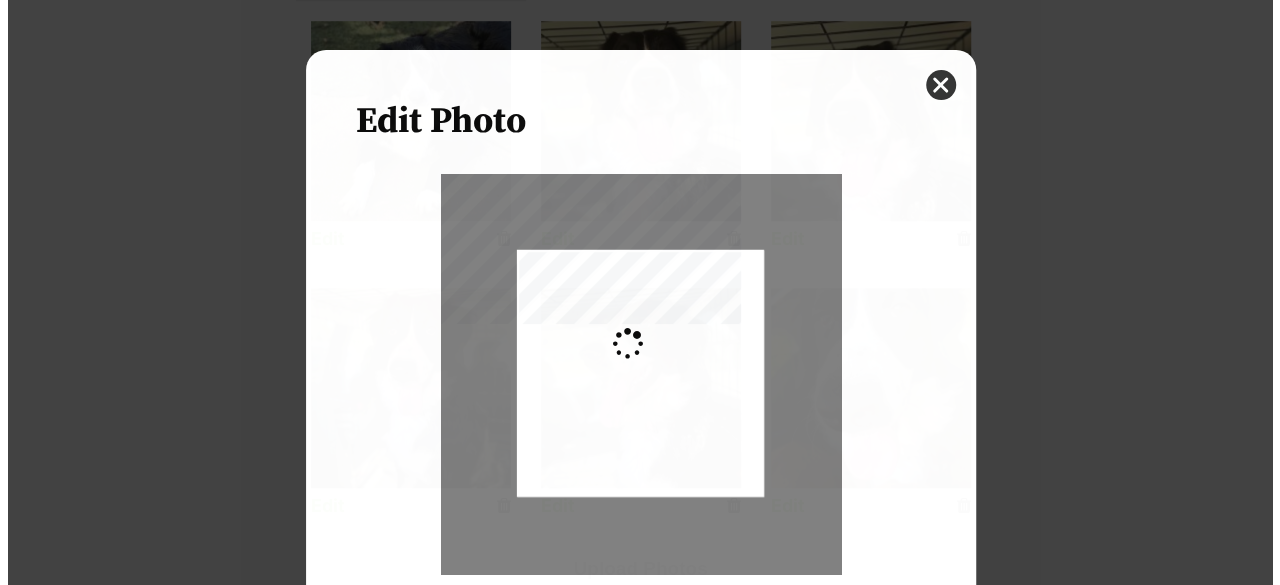 scroll, scrollTop: 0, scrollLeft: 0, axis: both 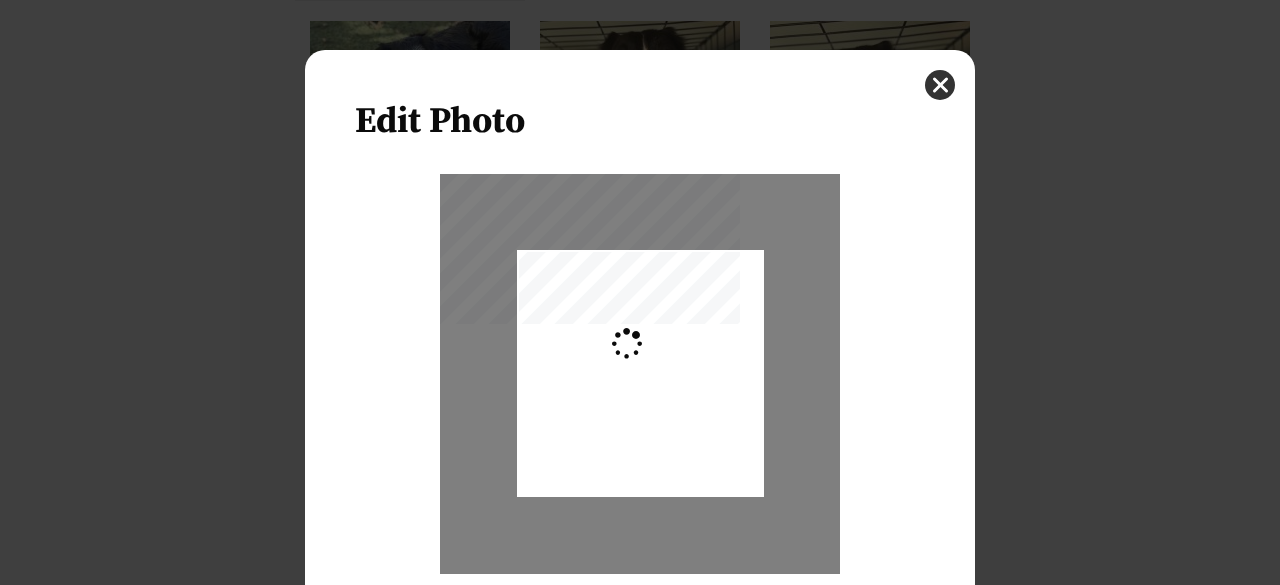 type on "0.2744" 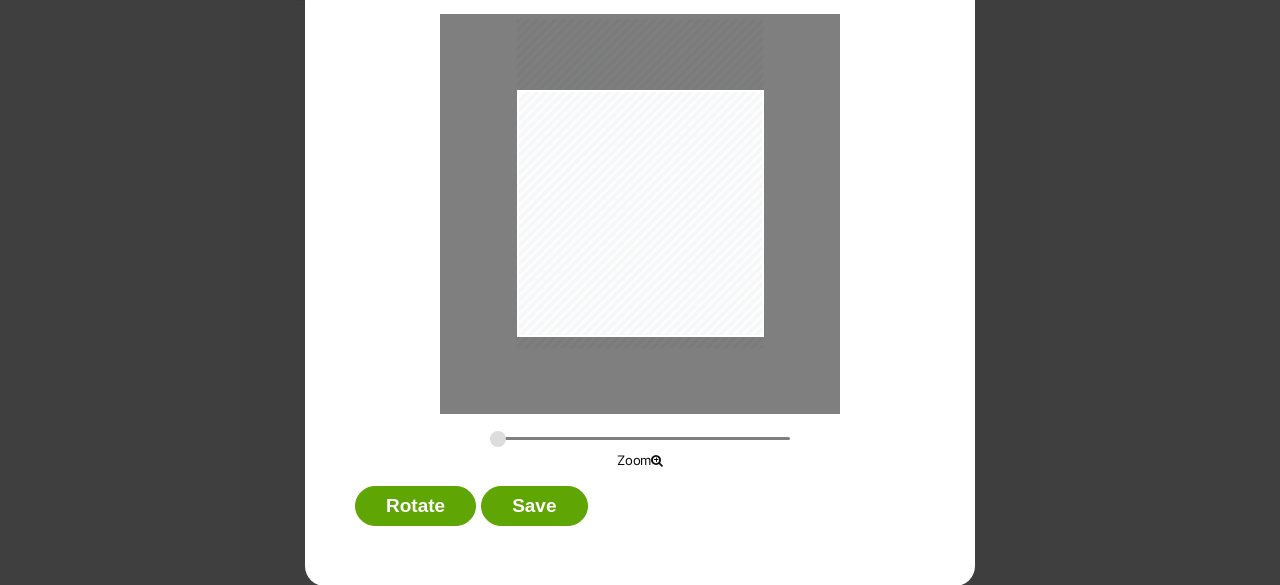 scroll, scrollTop: 0, scrollLeft: 0, axis: both 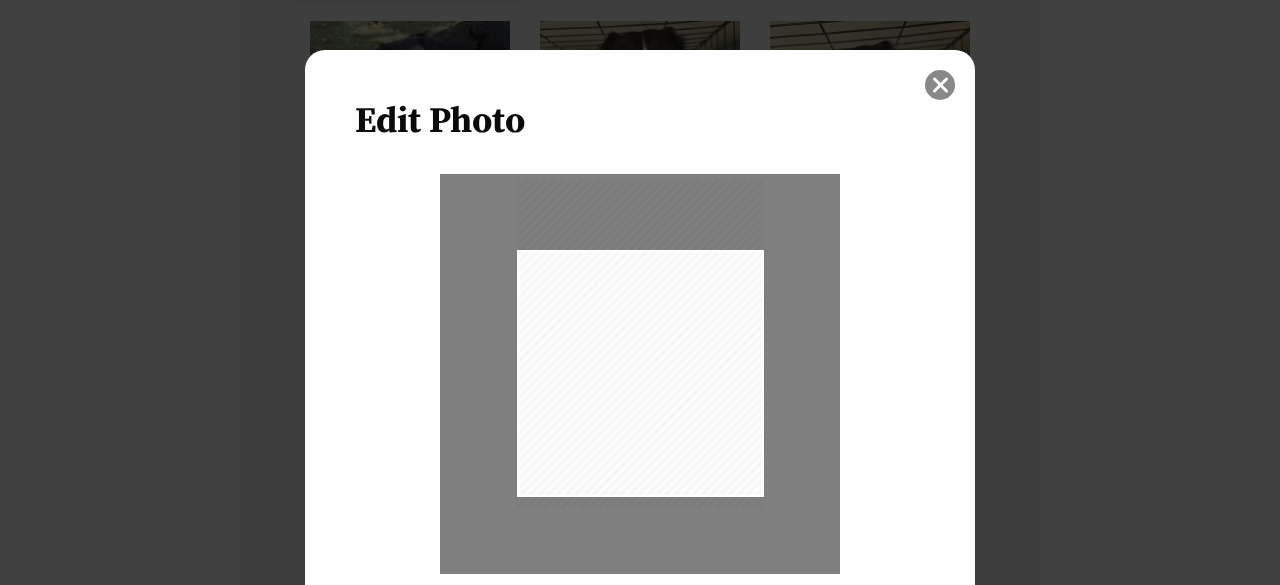 click at bounding box center [940, 85] 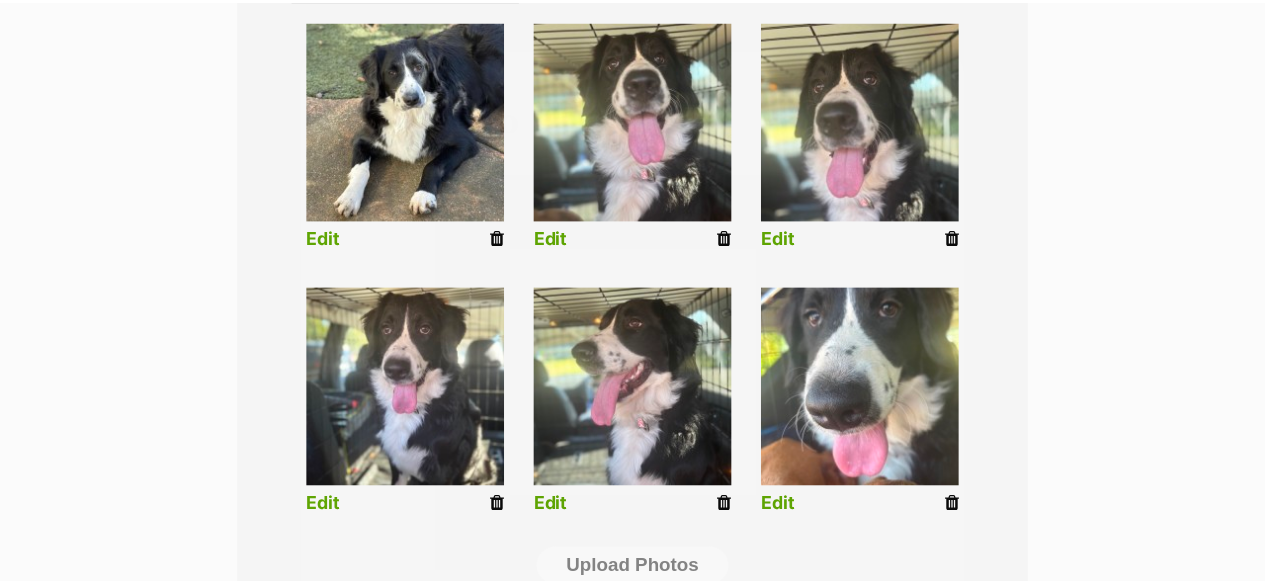 scroll, scrollTop: 800, scrollLeft: 0, axis: vertical 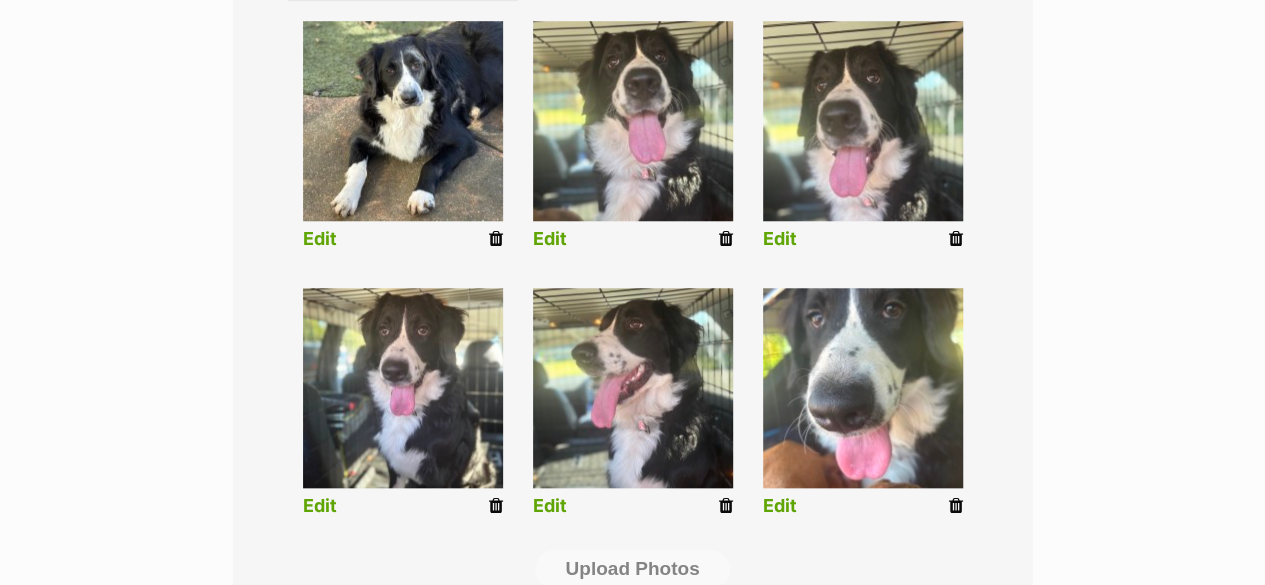 click 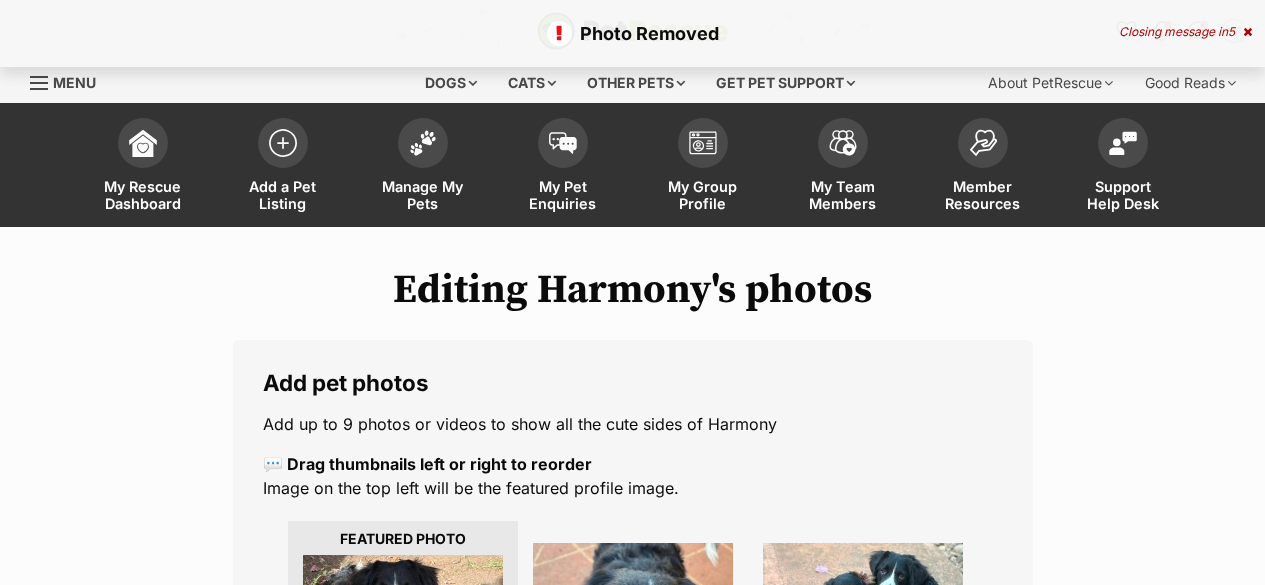 scroll, scrollTop: 446, scrollLeft: 0, axis: vertical 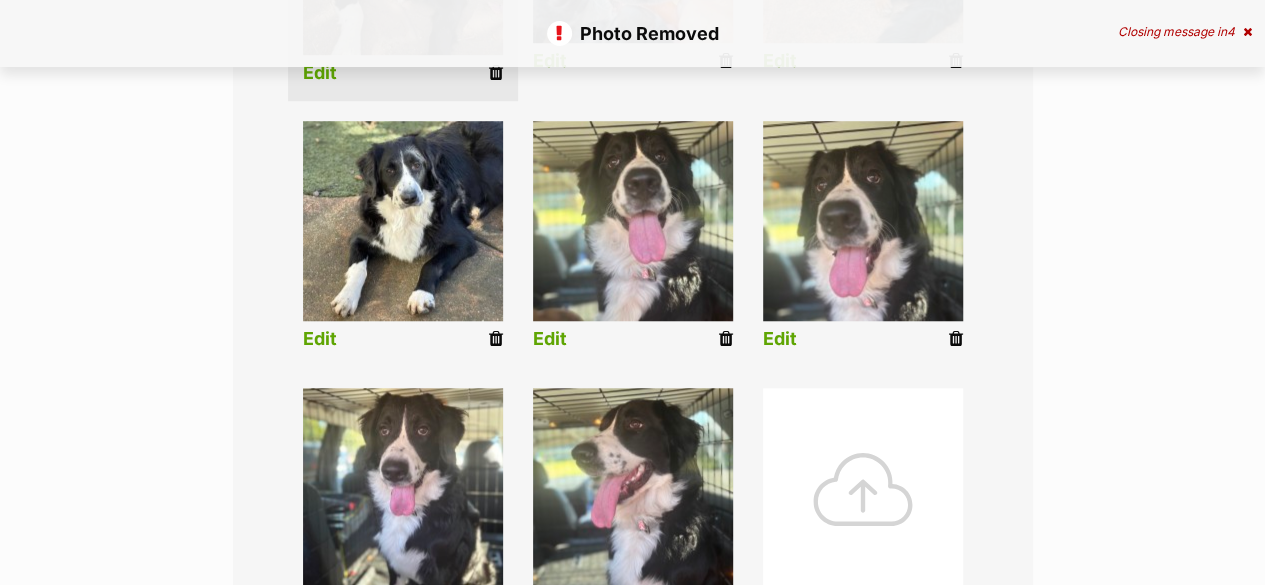 click at bounding box center [863, 488] 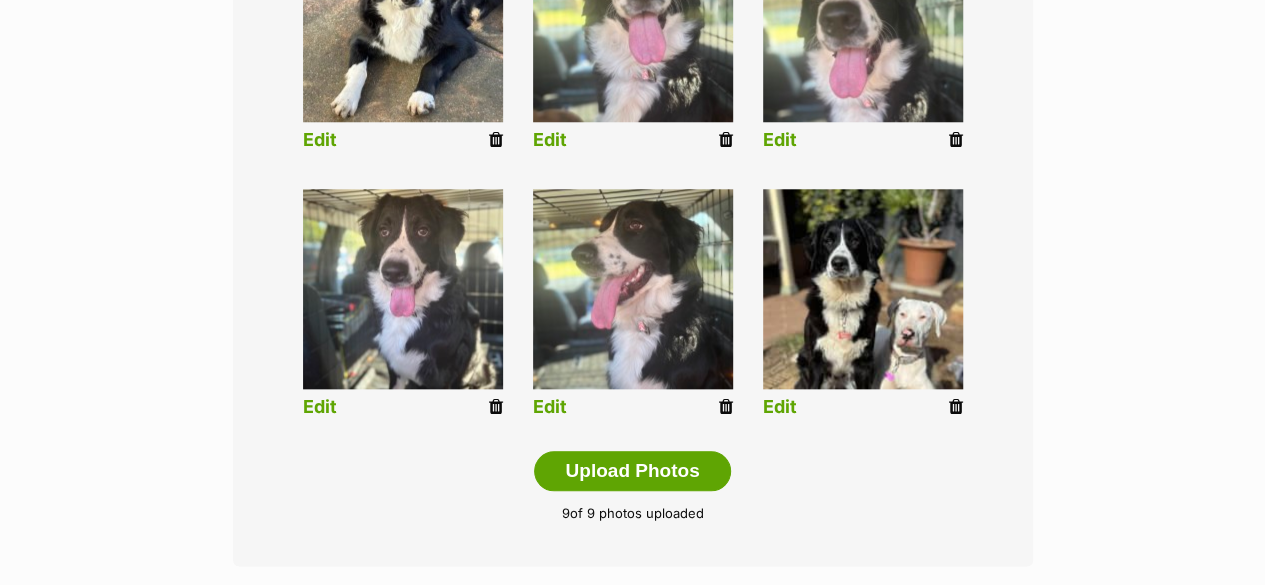 scroll, scrollTop: 900, scrollLeft: 0, axis: vertical 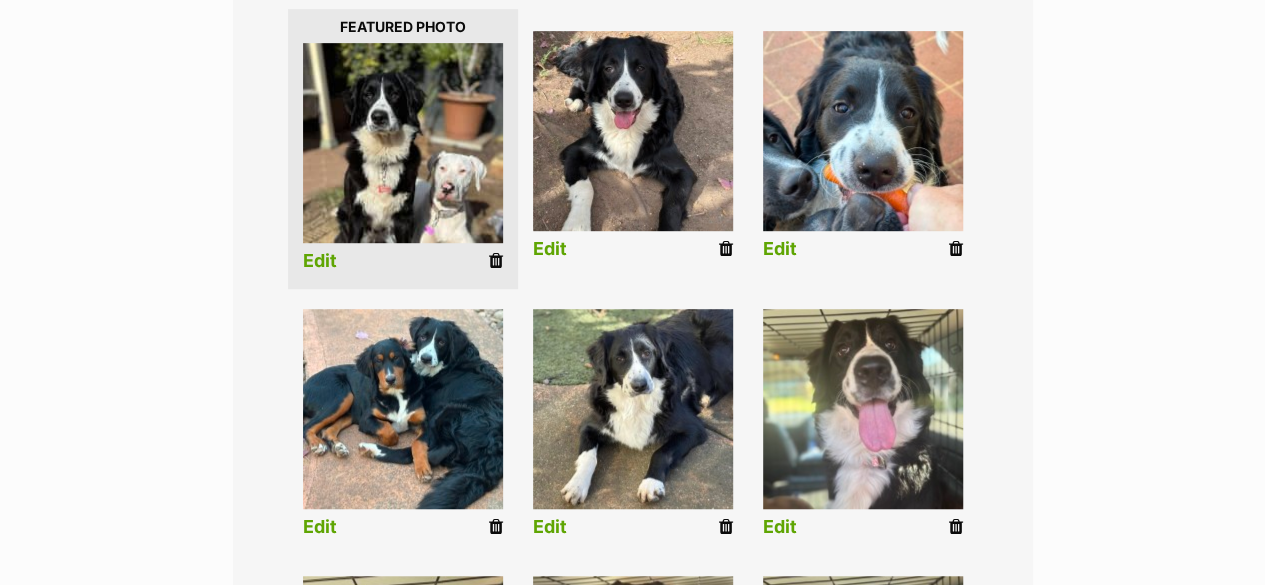click on "Edit" at bounding box center [320, 261] 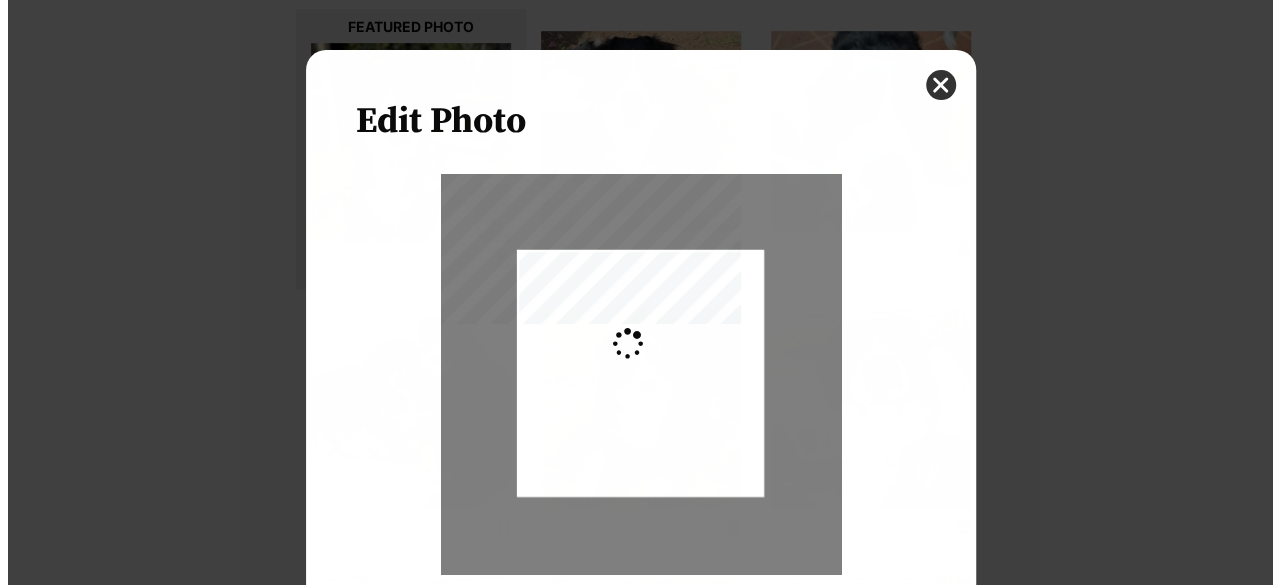 scroll, scrollTop: 0, scrollLeft: 0, axis: both 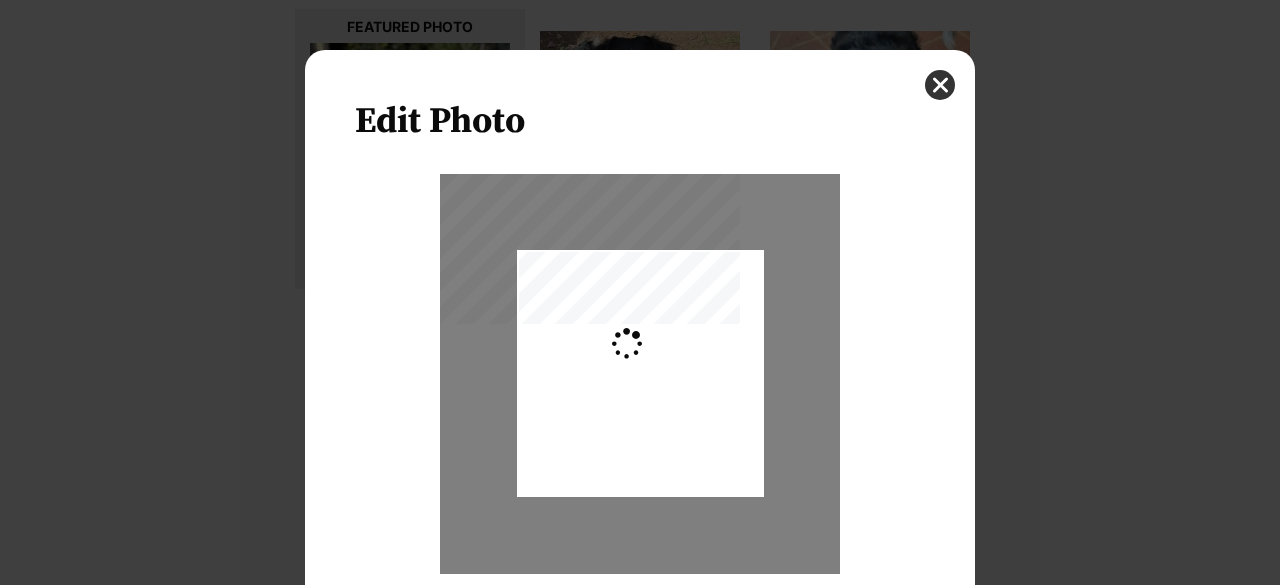 type on "0.2744" 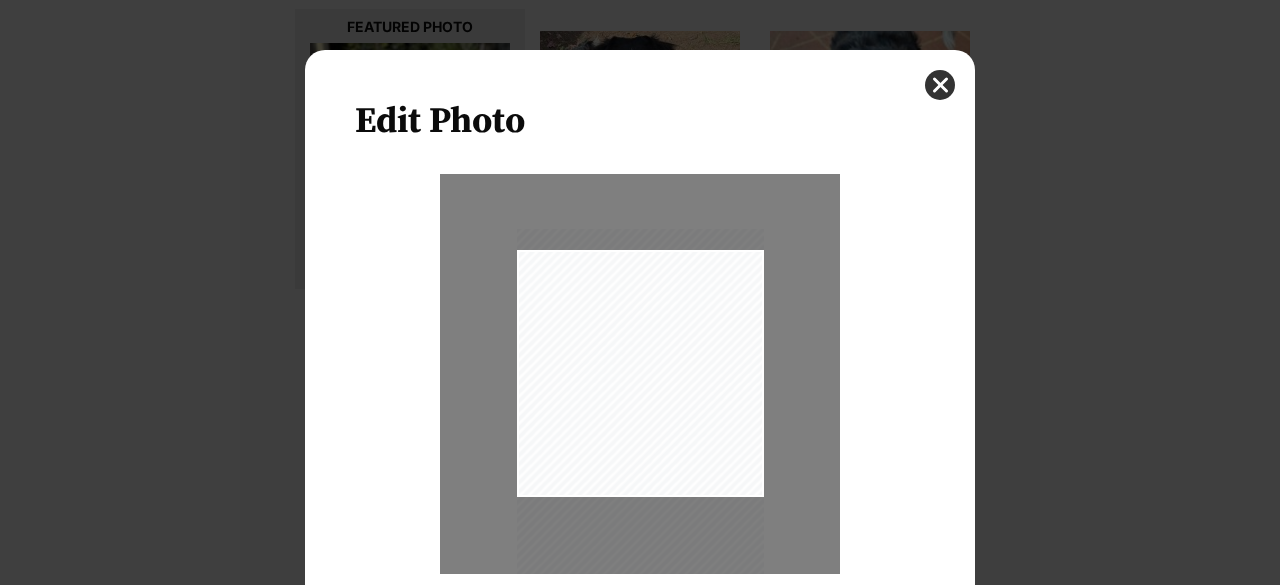 drag, startPoint x: 709, startPoint y: 383, endPoint x: 770, endPoint y: 341, distance: 74.06078 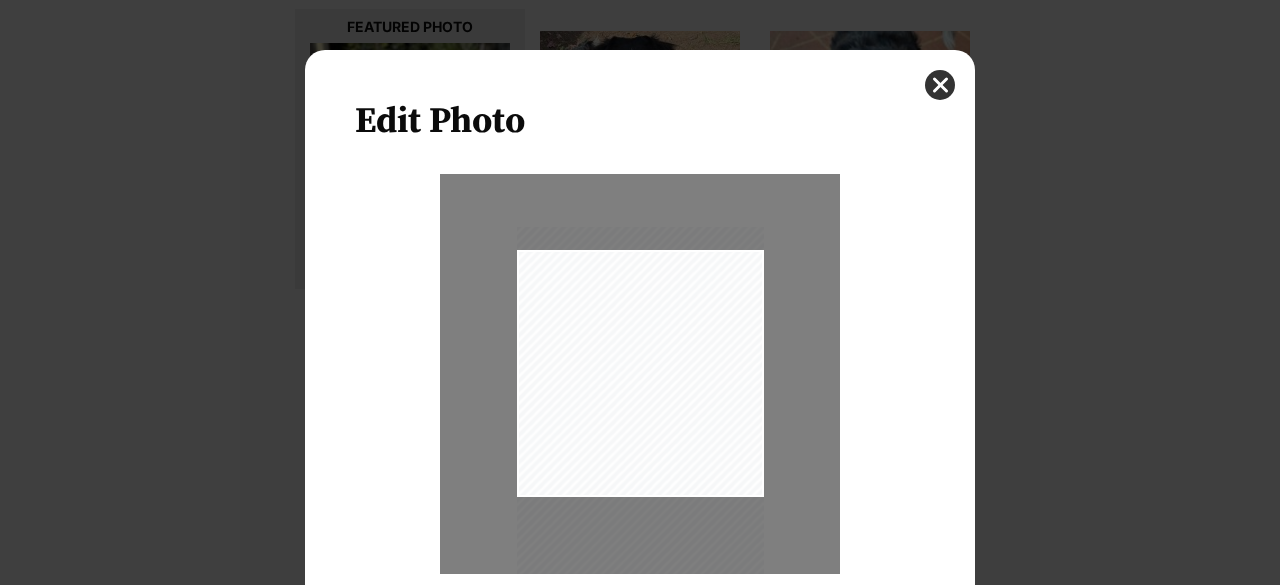click on "Edit Photo
Zoom
Rotate
Save" at bounding box center (640, 398) 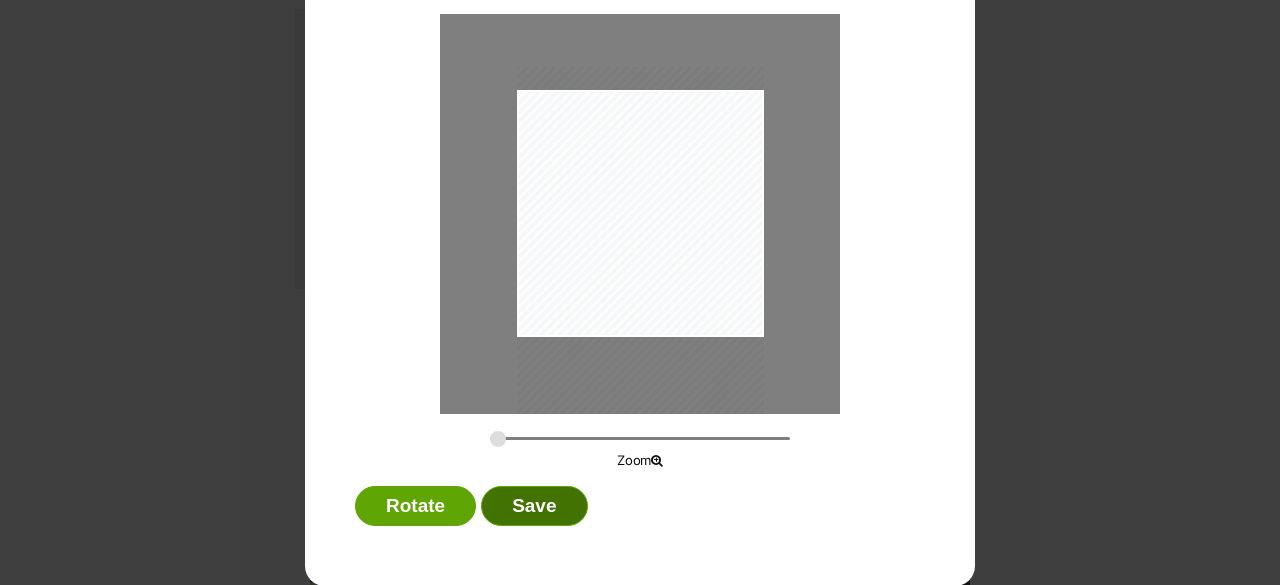 click on "Save" at bounding box center (534, 506) 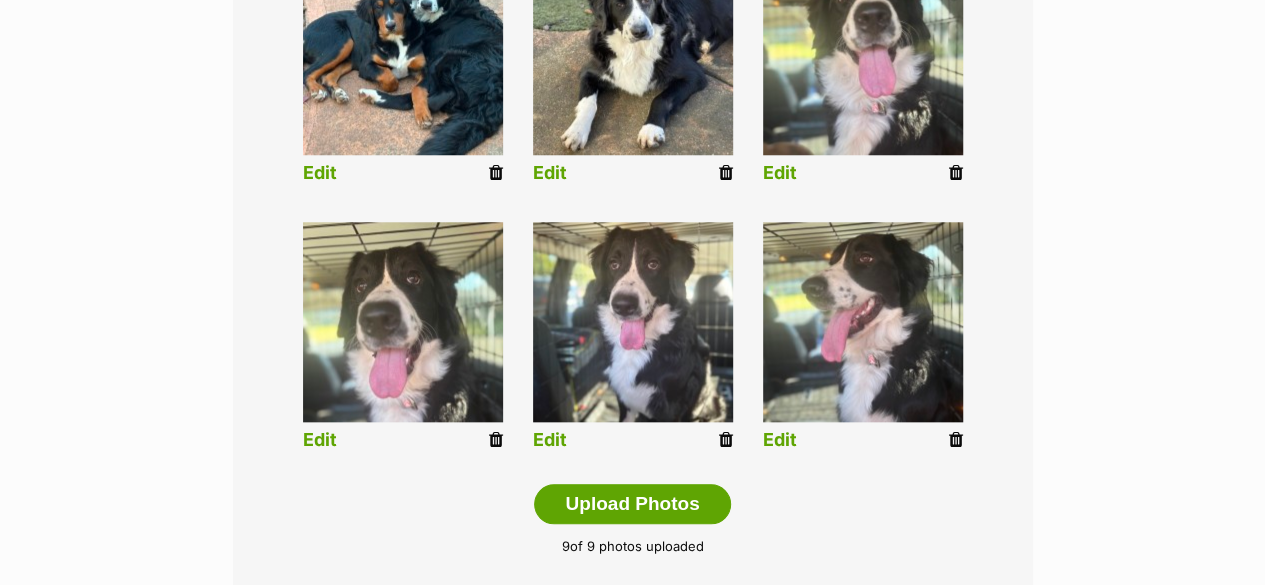 scroll, scrollTop: 1112, scrollLeft: 0, axis: vertical 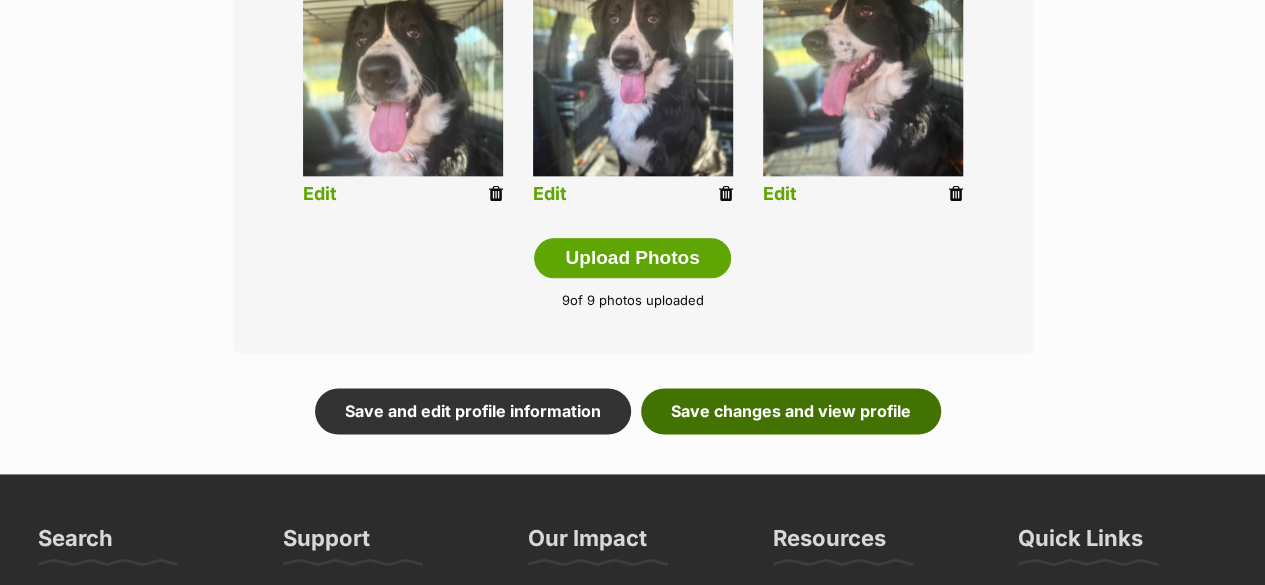 click on "Save changes and view profile" at bounding box center [791, 411] 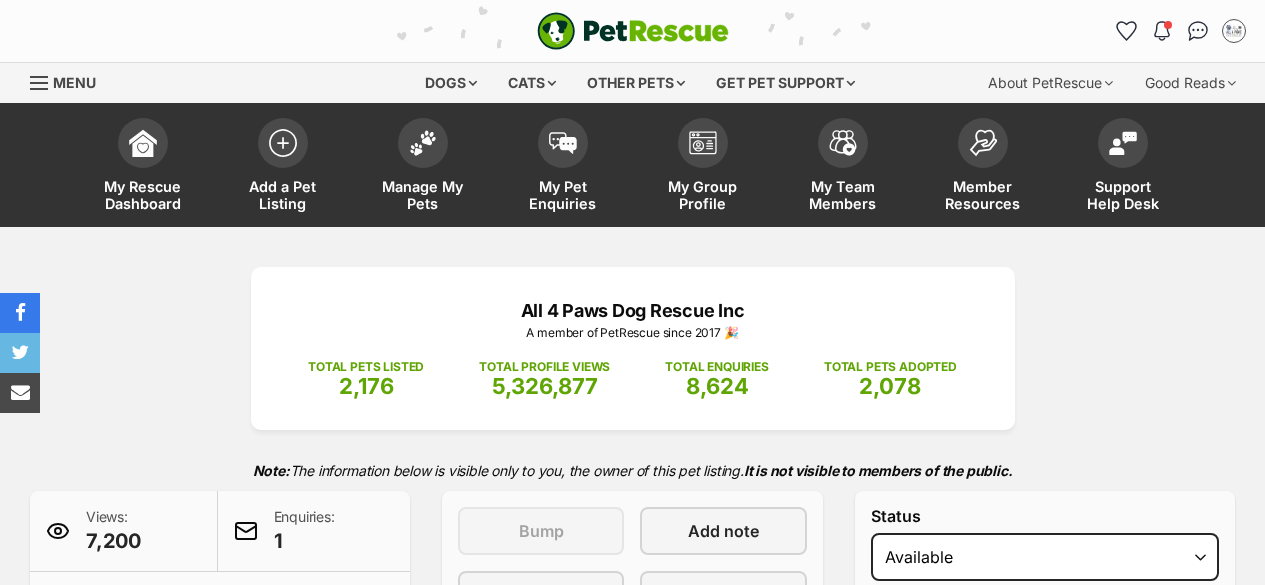scroll, scrollTop: 0, scrollLeft: 0, axis: both 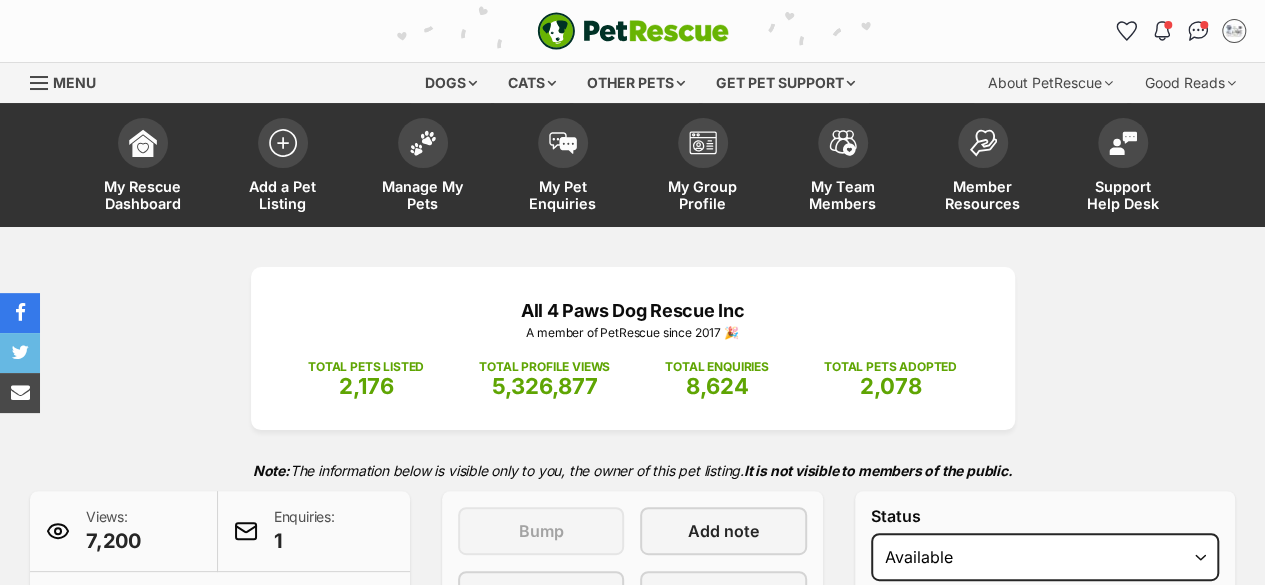 click on "Manage My Pets" at bounding box center (423, 195) 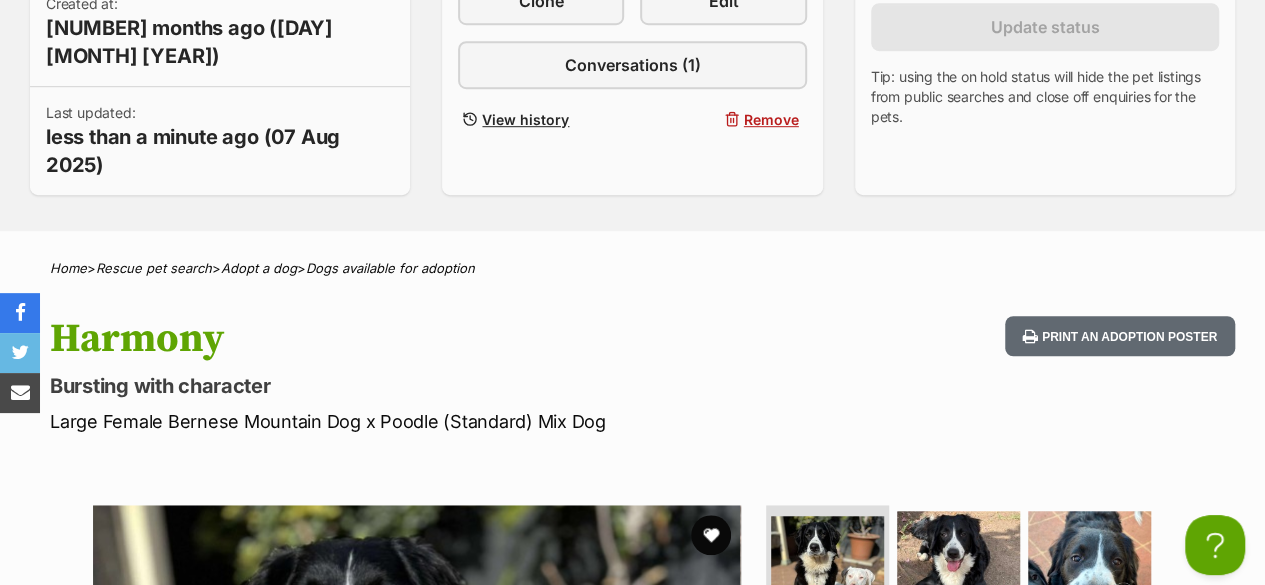 scroll, scrollTop: 700, scrollLeft: 0, axis: vertical 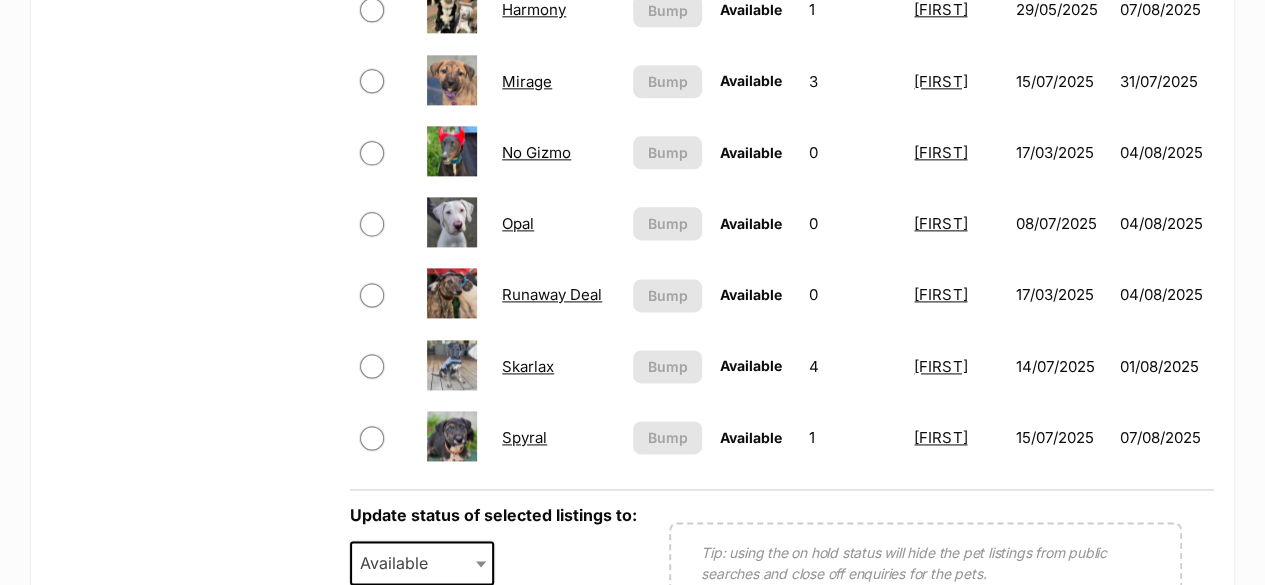 click on "Opal" at bounding box center (518, 223) 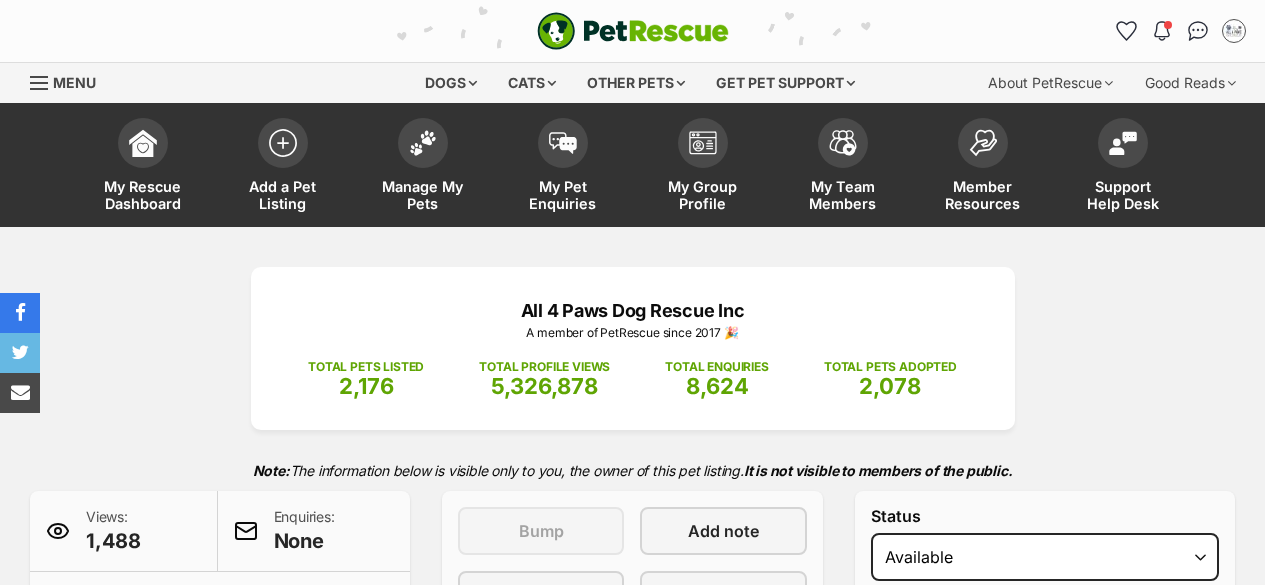 scroll, scrollTop: 500, scrollLeft: 0, axis: vertical 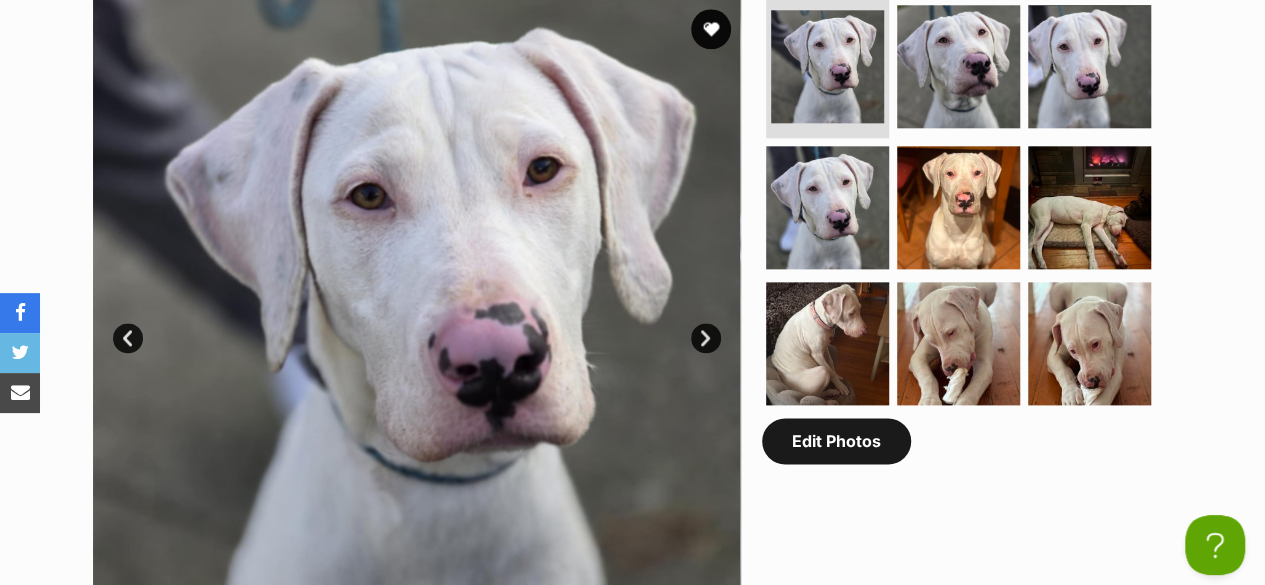 click on "Edit Photos" at bounding box center [836, 441] 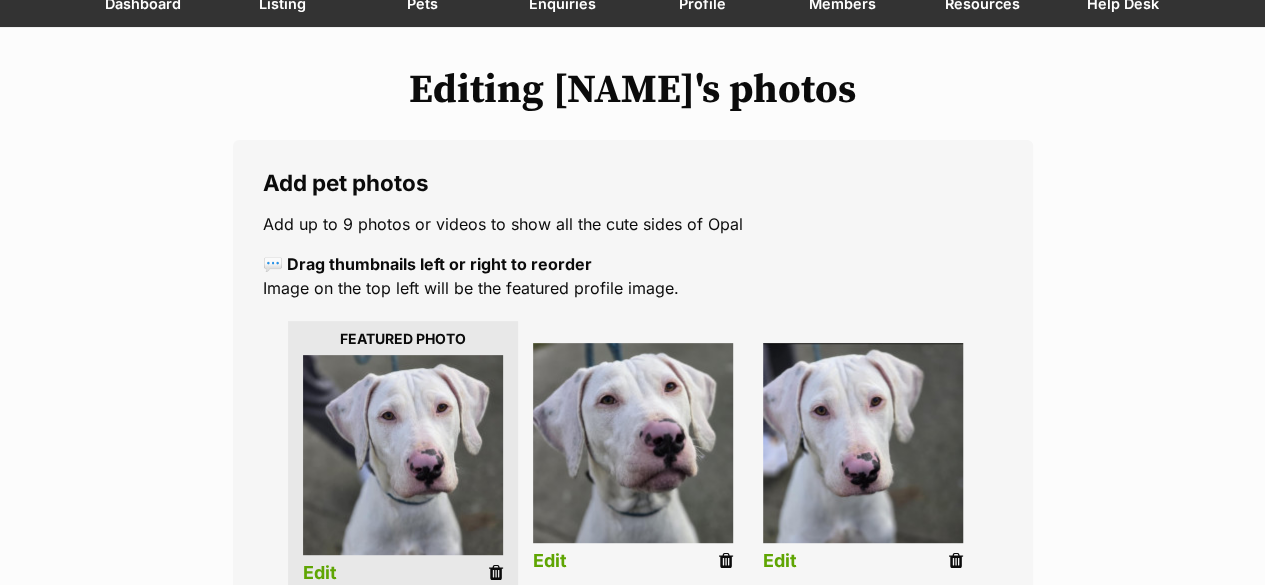 scroll, scrollTop: 0, scrollLeft: 0, axis: both 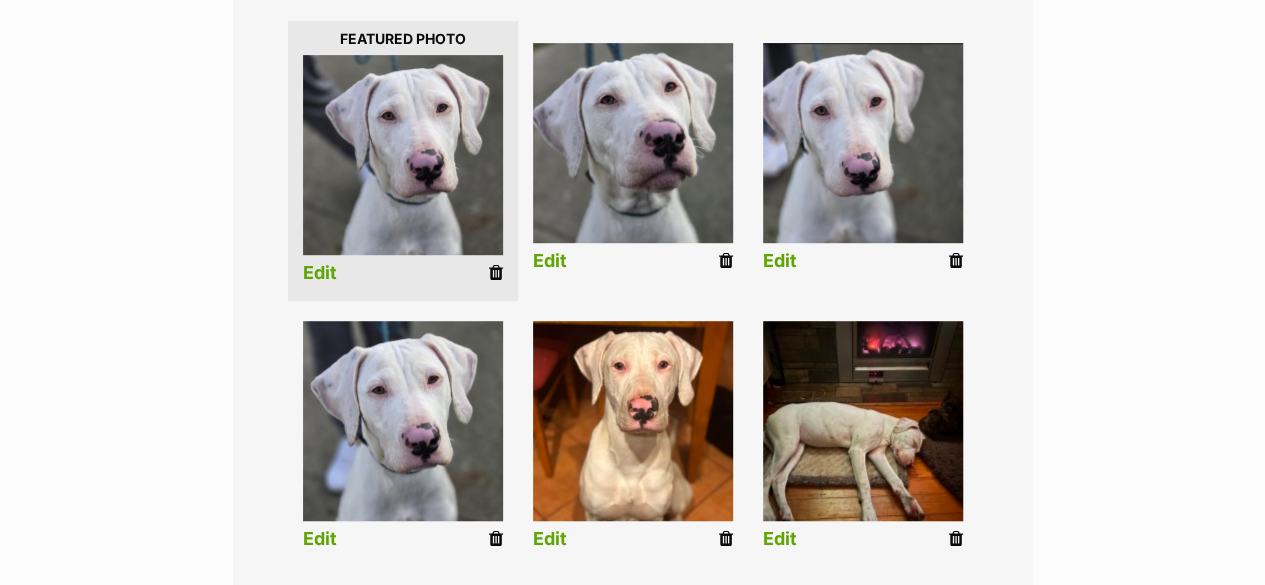 click at bounding box center (956, 261) 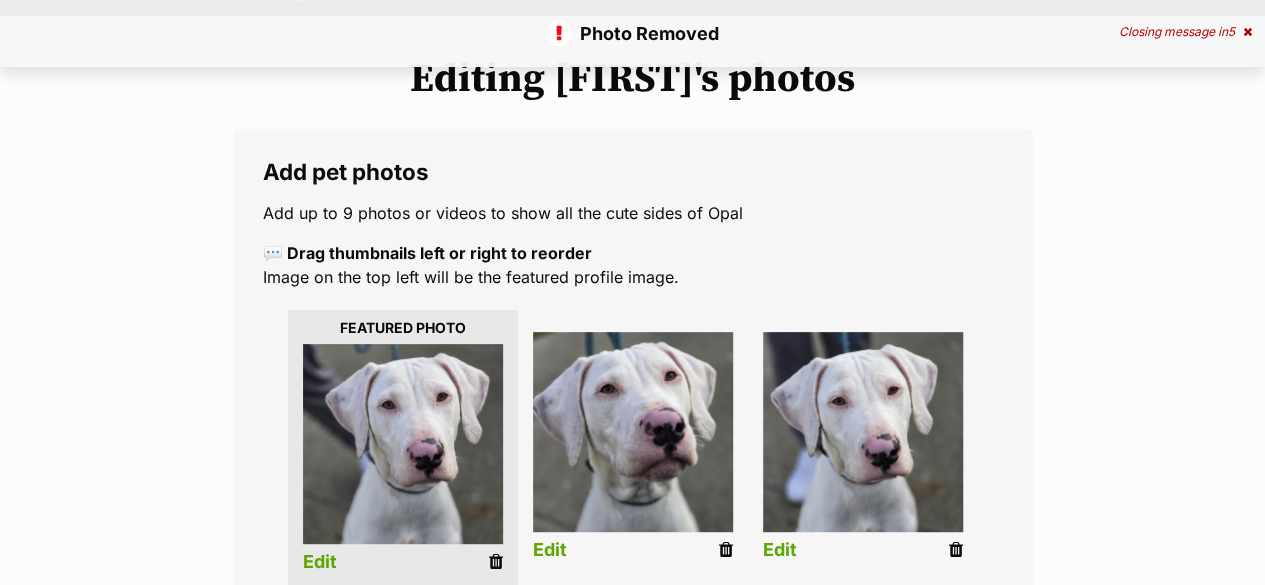 scroll, scrollTop: 0, scrollLeft: 0, axis: both 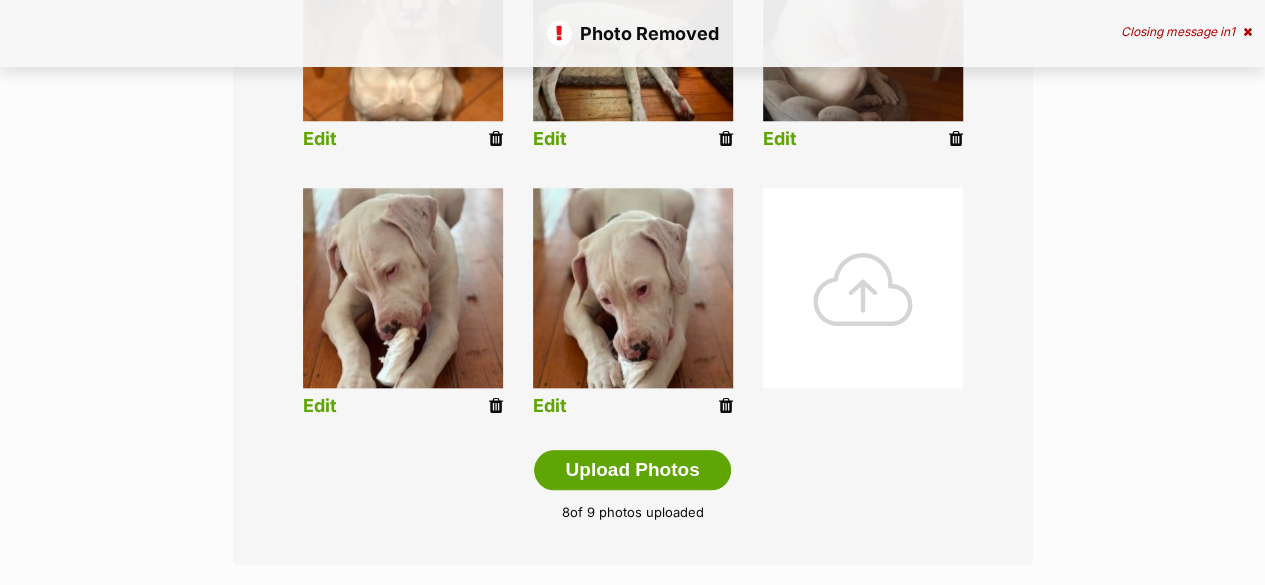 click at bounding box center (496, 406) 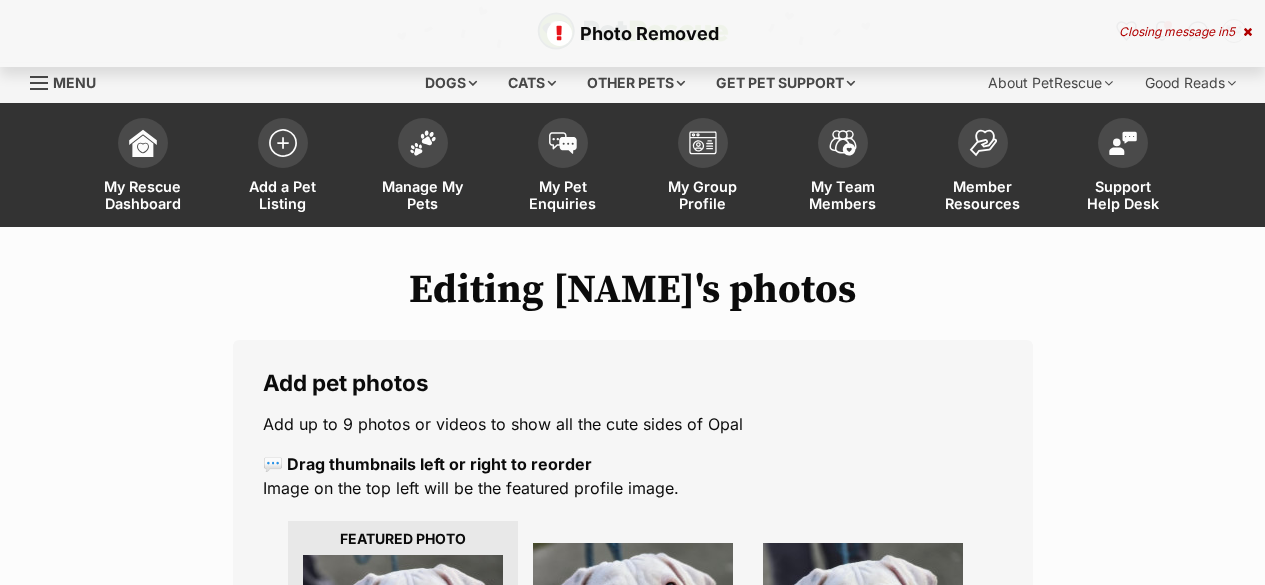 scroll, scrollTop: 0, scrollLeft: 0, axis: both 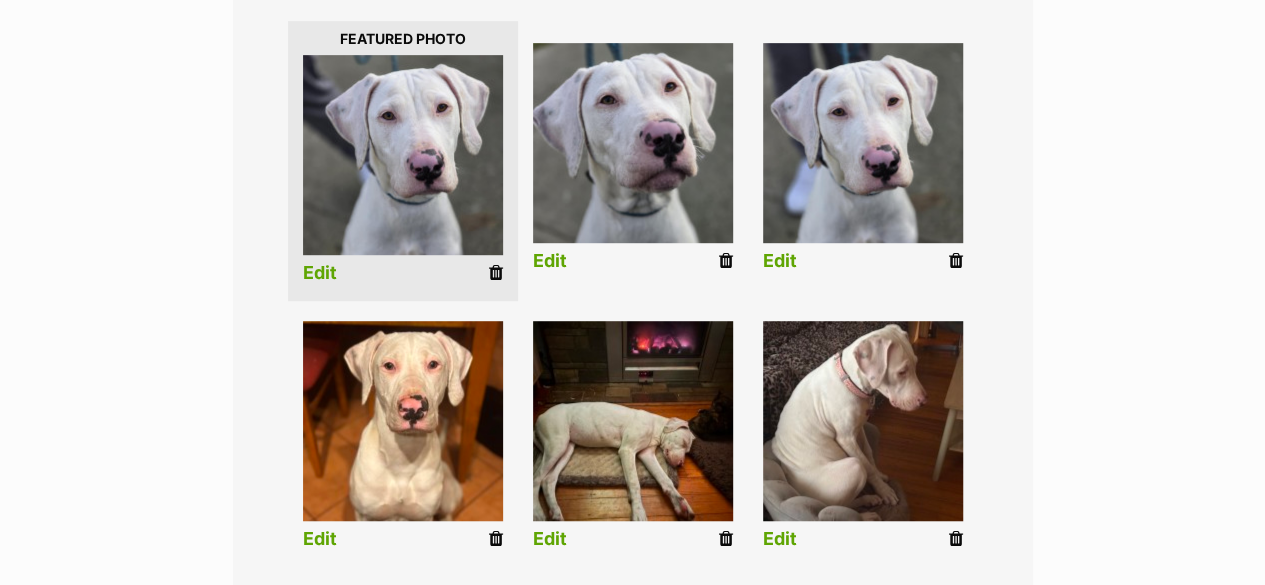 click at bounding box center [956, 261] 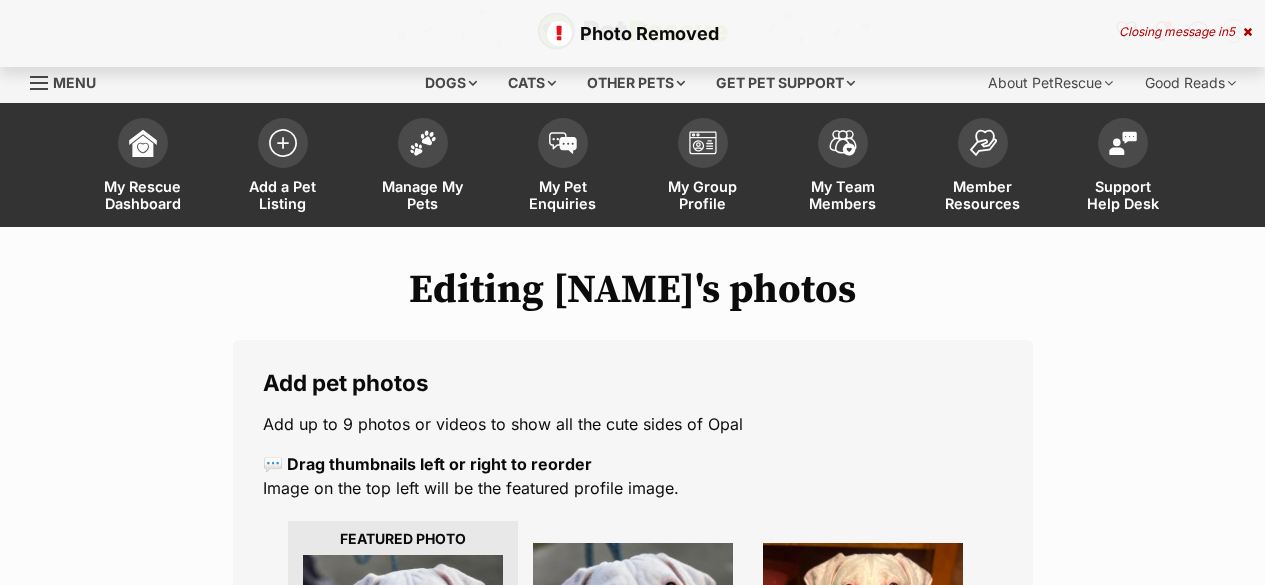 scroll, scrollTop: 0, scrollLeft: 0, axis: both 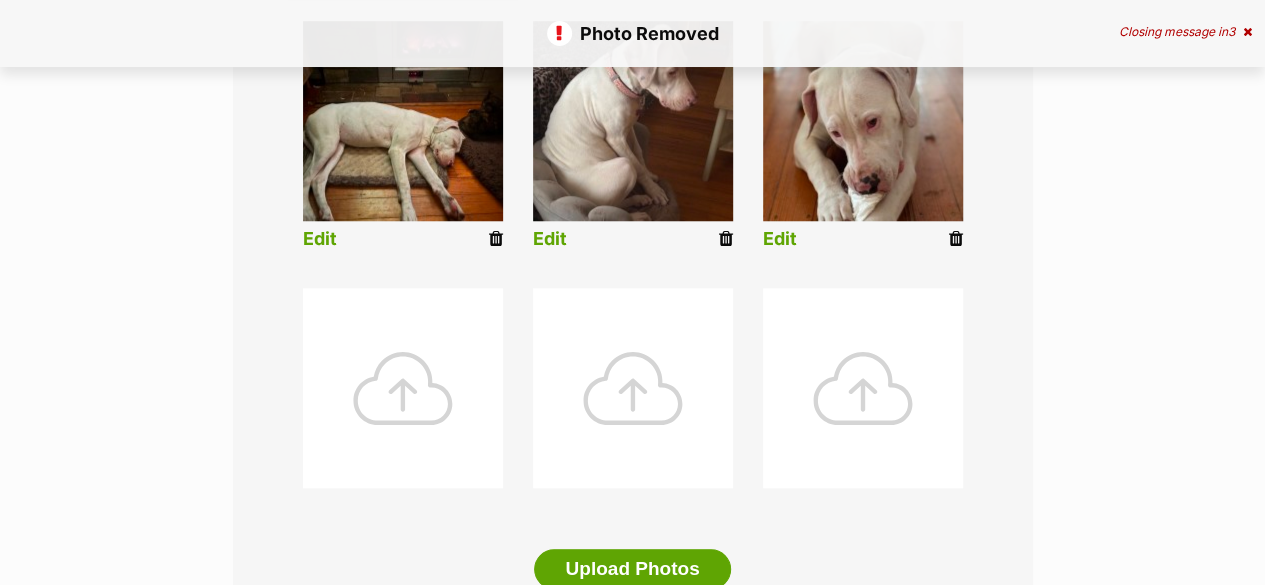 click at bounding box center (403, 388) 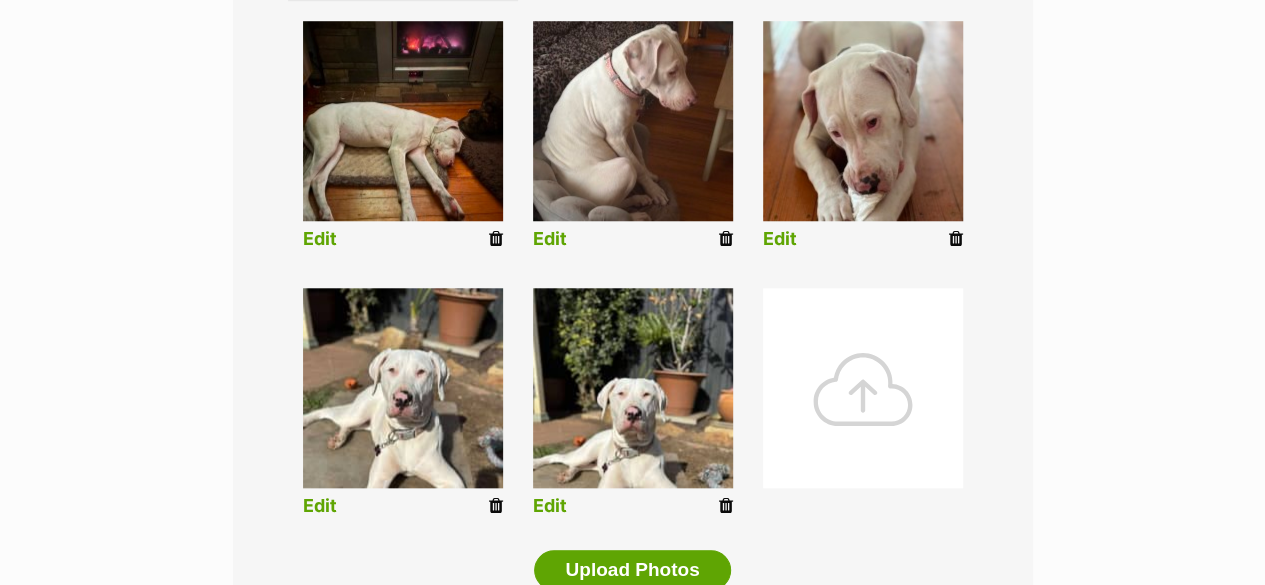 click on "Edit" at bounding box center [550, 506] 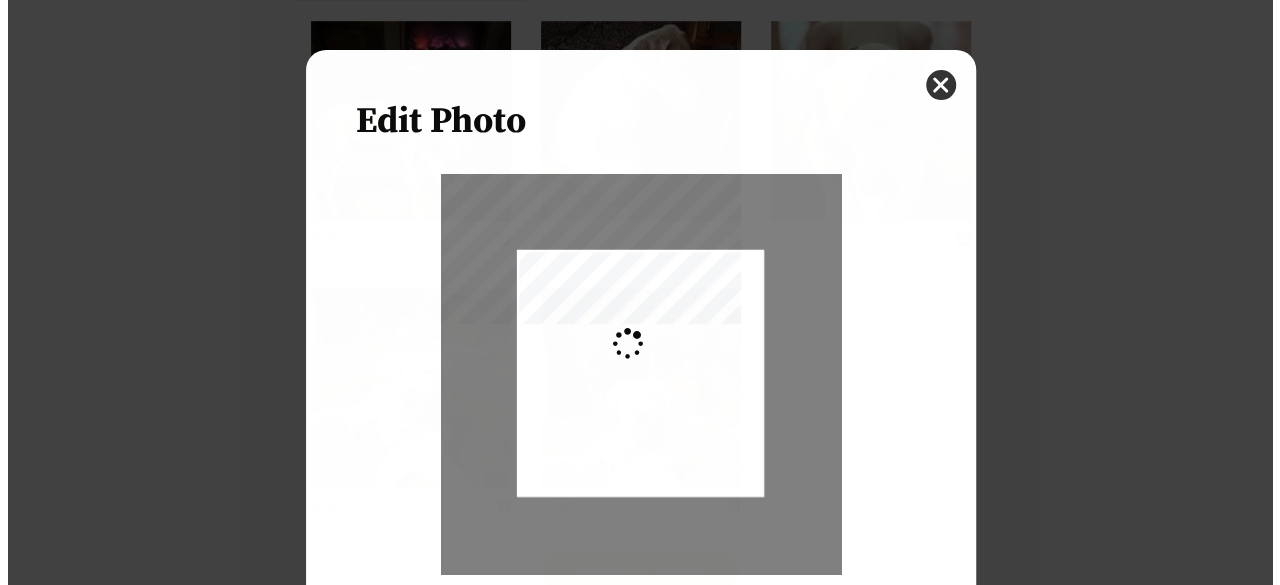 scroll, scrollTop: 0, scrollLeft: 0, axis: both 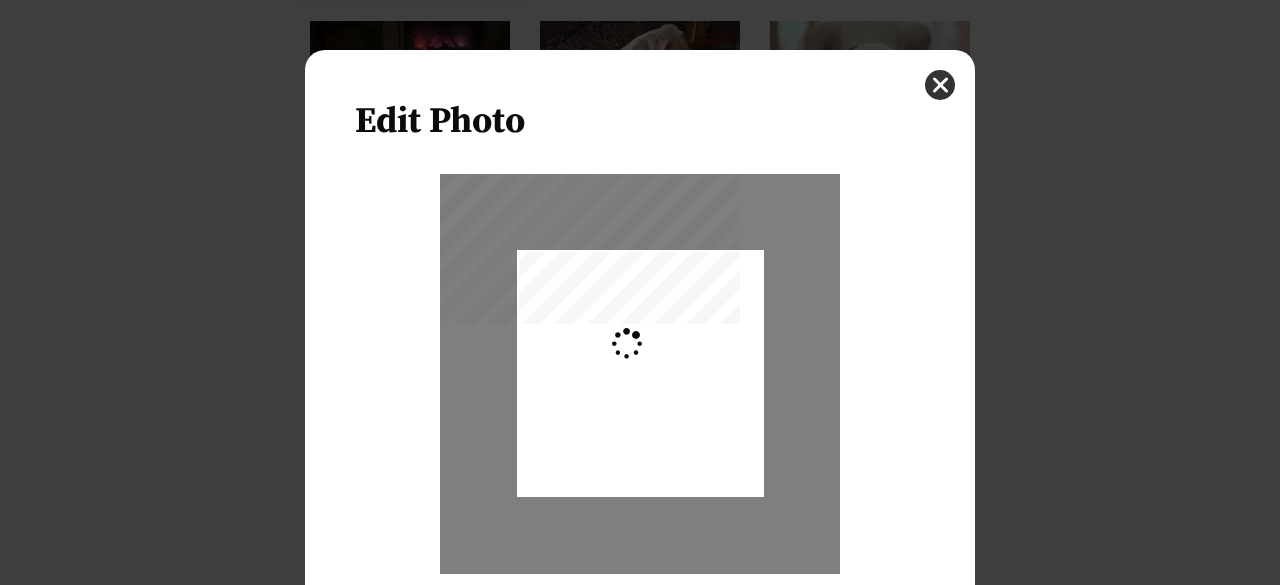 type on "0.2744" 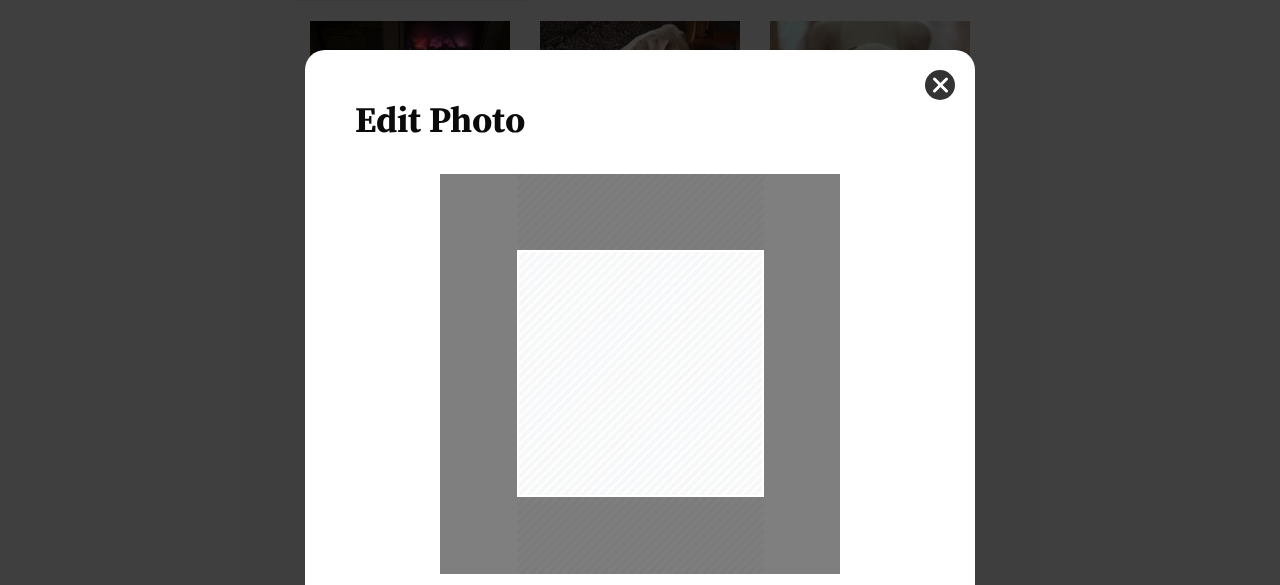 drag, startPoint x: 635, startPoint y: 469, endPoint x: 666, endPoint y: 452, distance: 35.35534 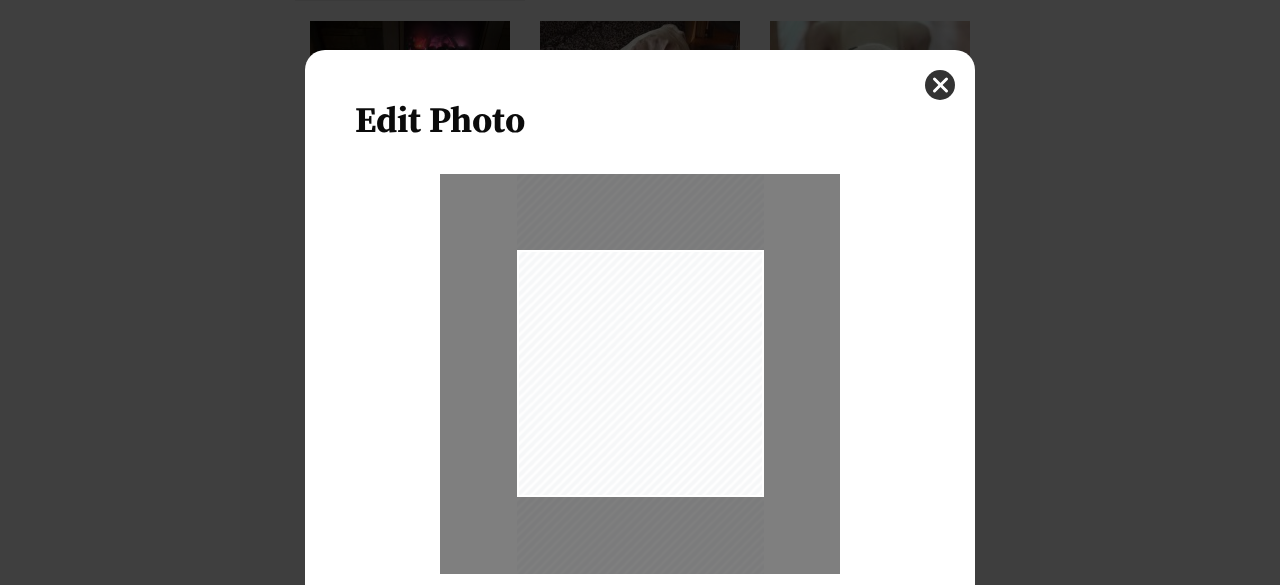 click on "Zoom" at bounding box center [640, 402] 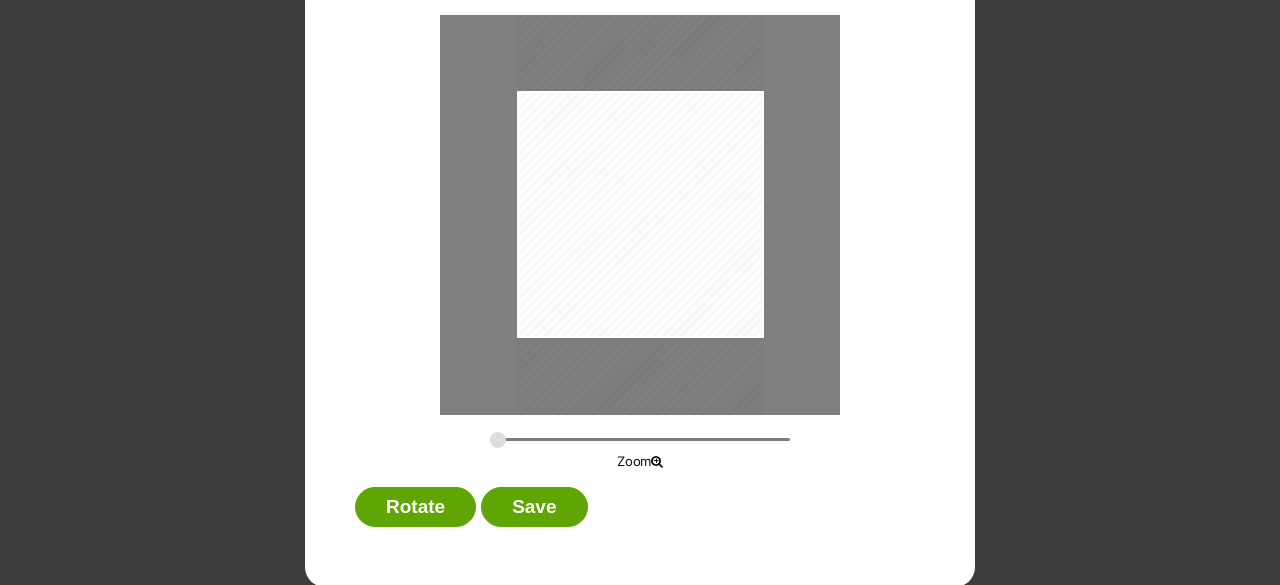 scroll, scrollTop: 160, scrollLeft: 0, axis: vertical 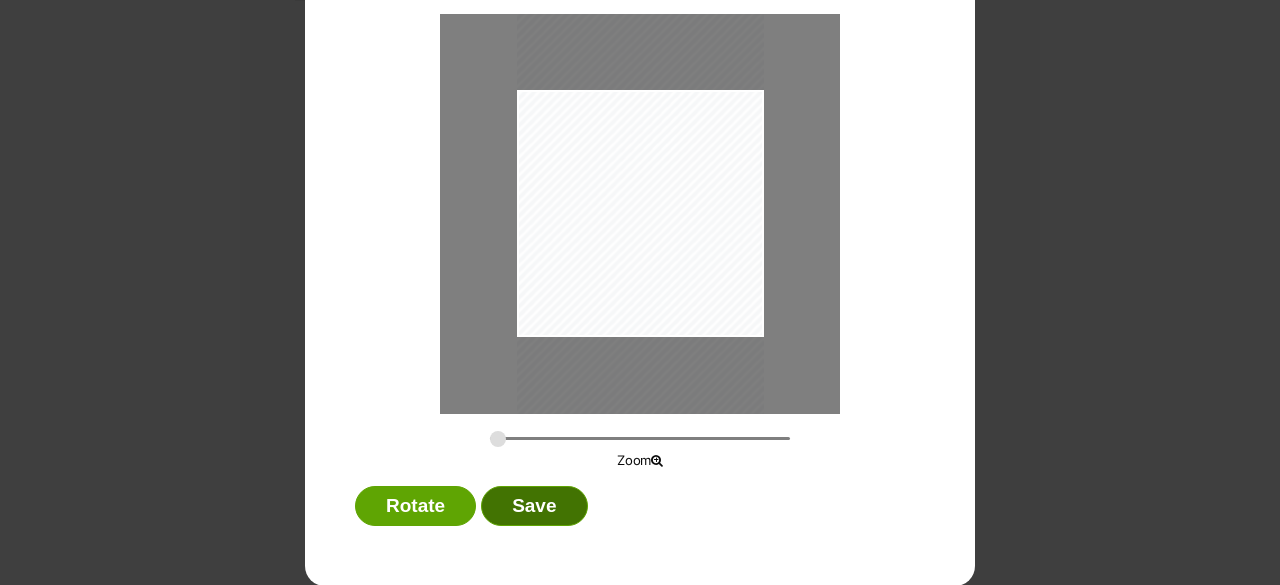 click on "Save" at bounding box center [534, 506] 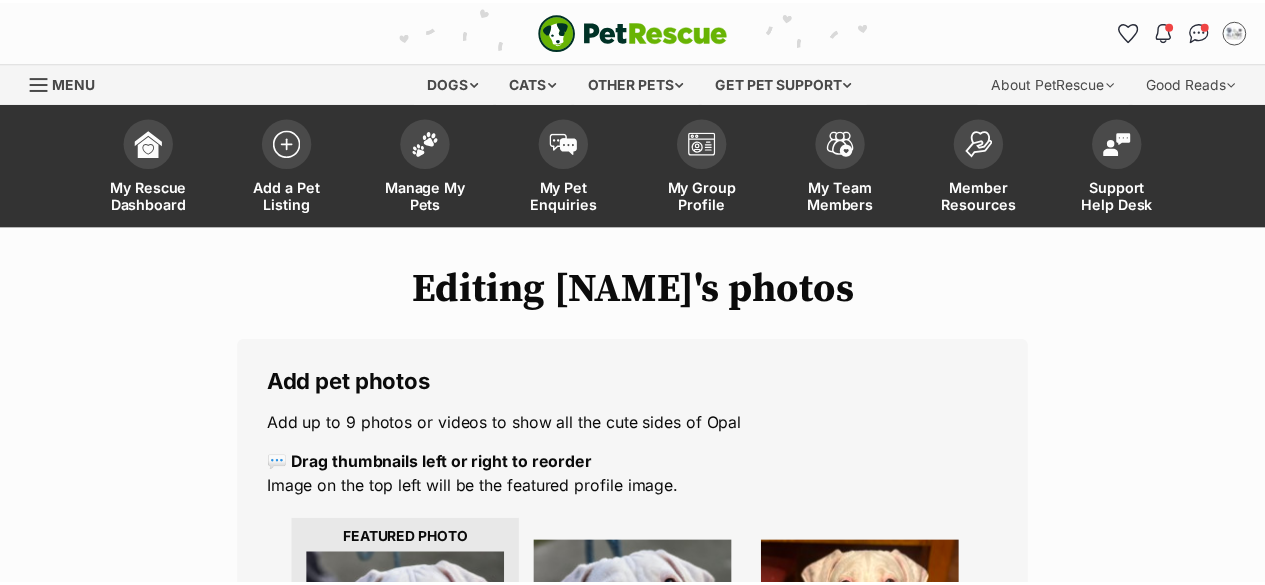 scroll, scrollTop: 800, scrollLeft: 0, axis: vertical 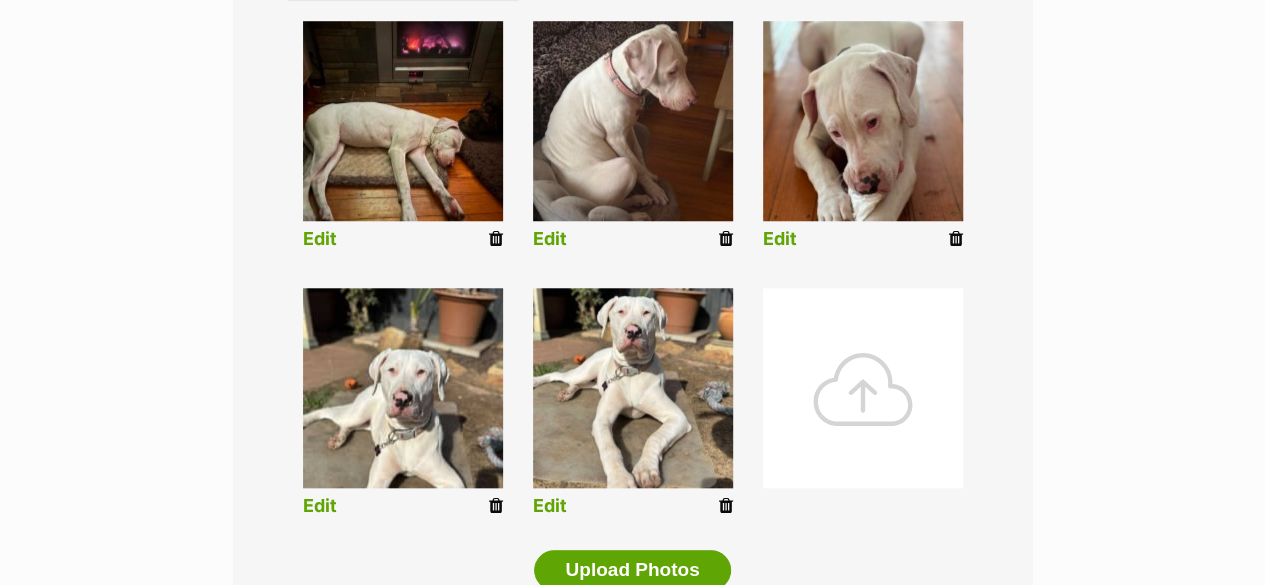 click on "Edit" at bounding box center [320, 506] 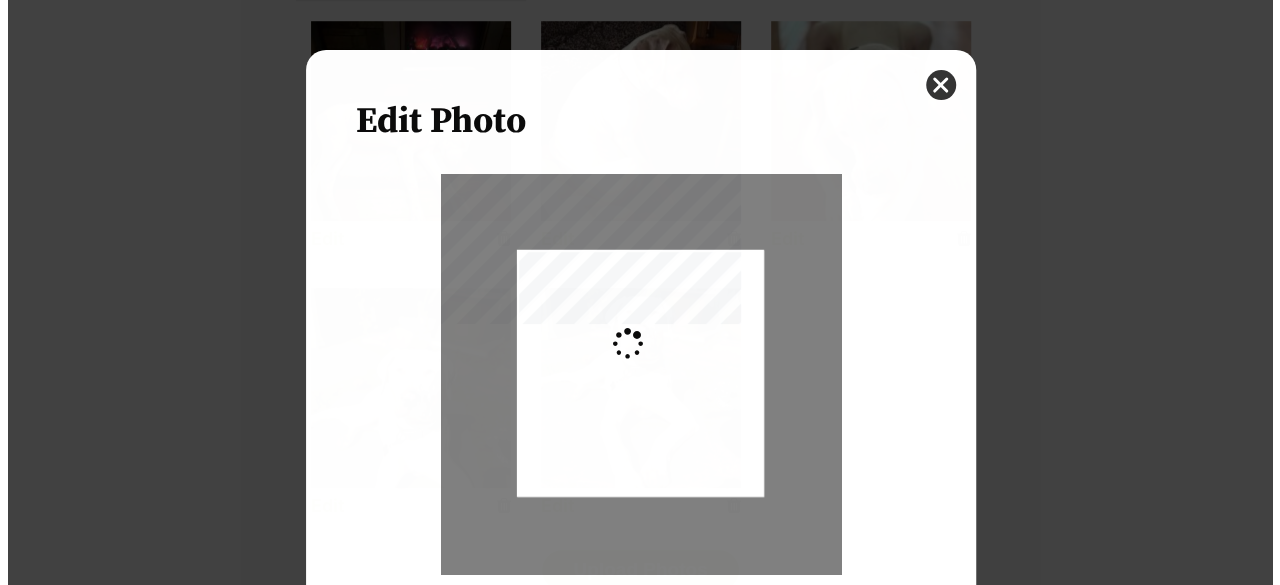 scroll, scrollTop: 0, scrollLeft: 0, axis: both 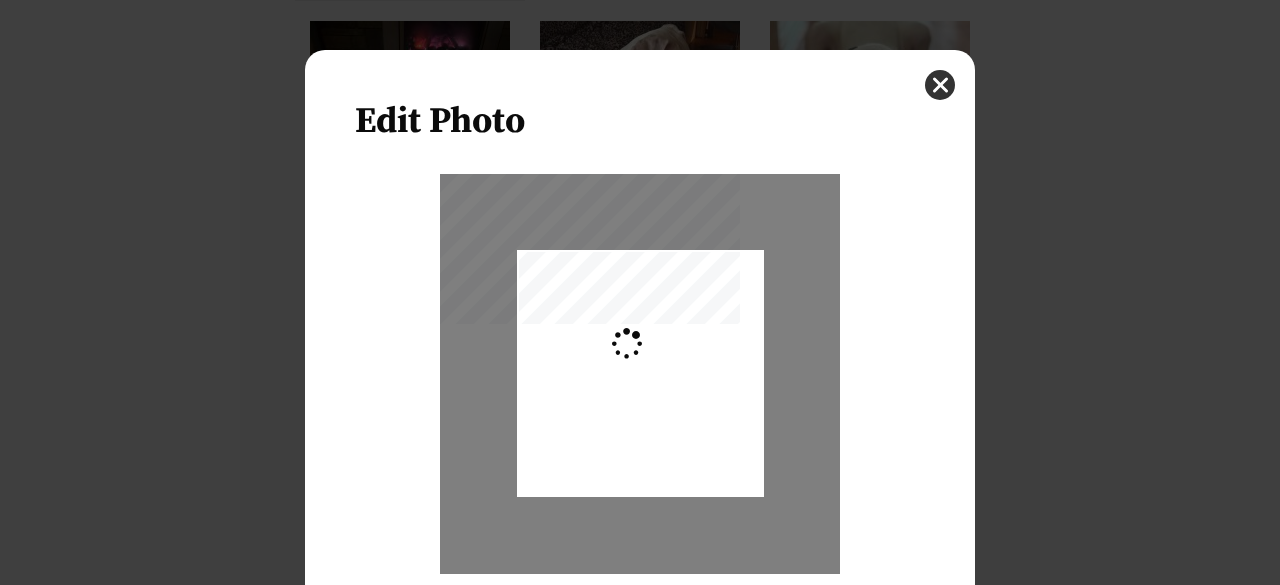 type on "0.2744" 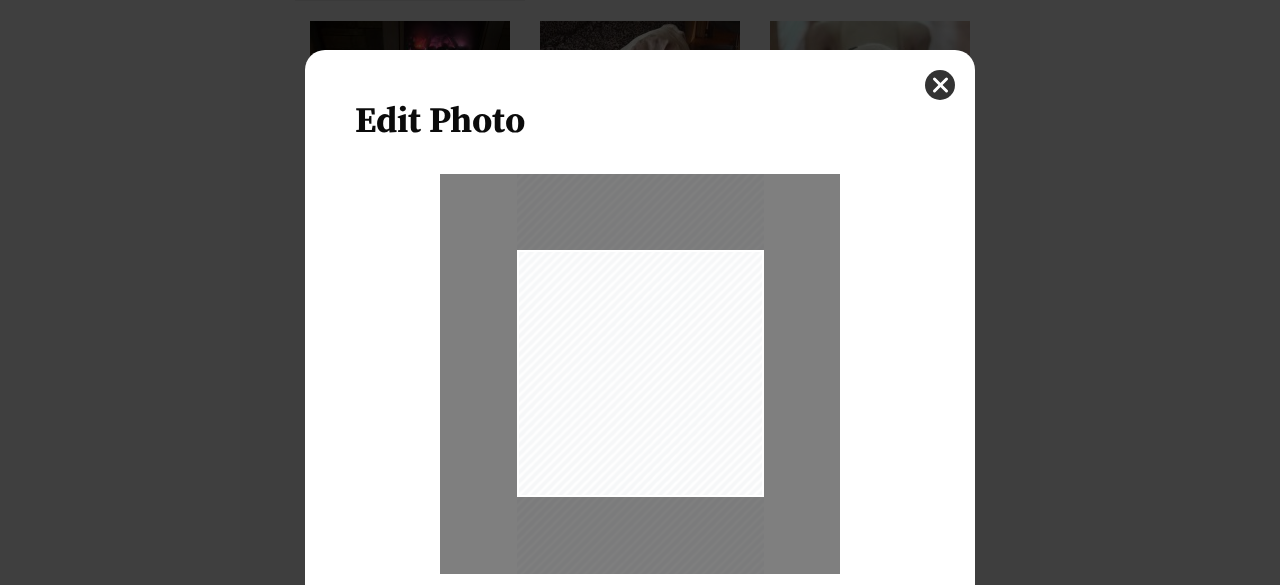 drag, startPoint x: 694, startPoint y: 417, endPoint x: 703, endPoint y: 427, distance: 13.453624 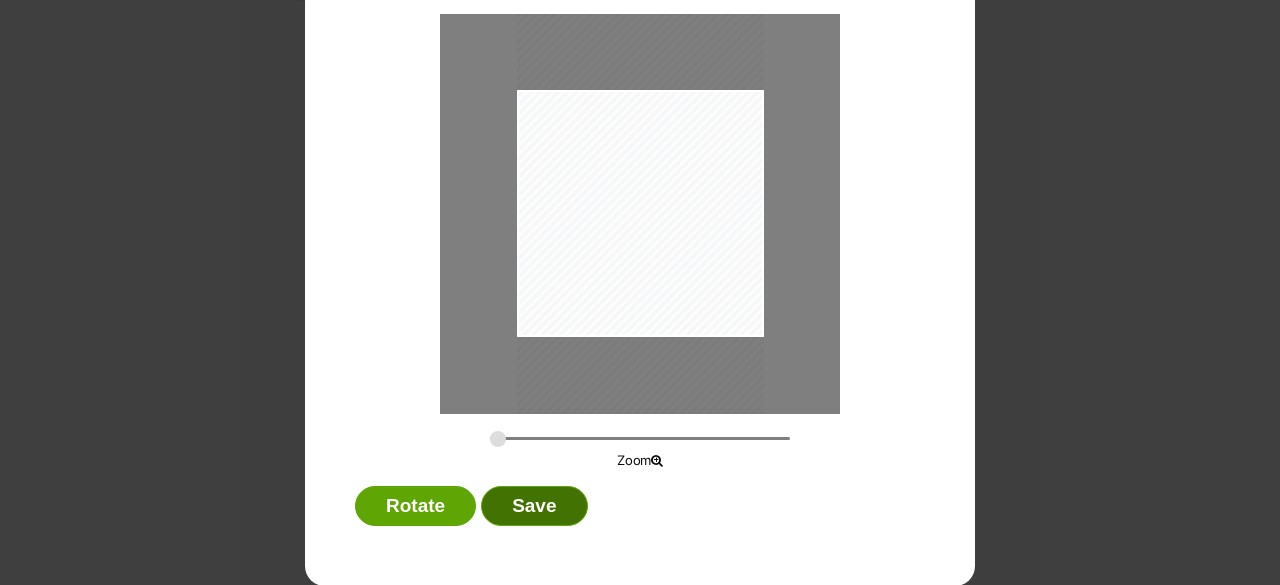 drag, startPoint x: 537, startPoint y: 507, endPoint x: 559, endPoint y: 497, distance: 24.166092 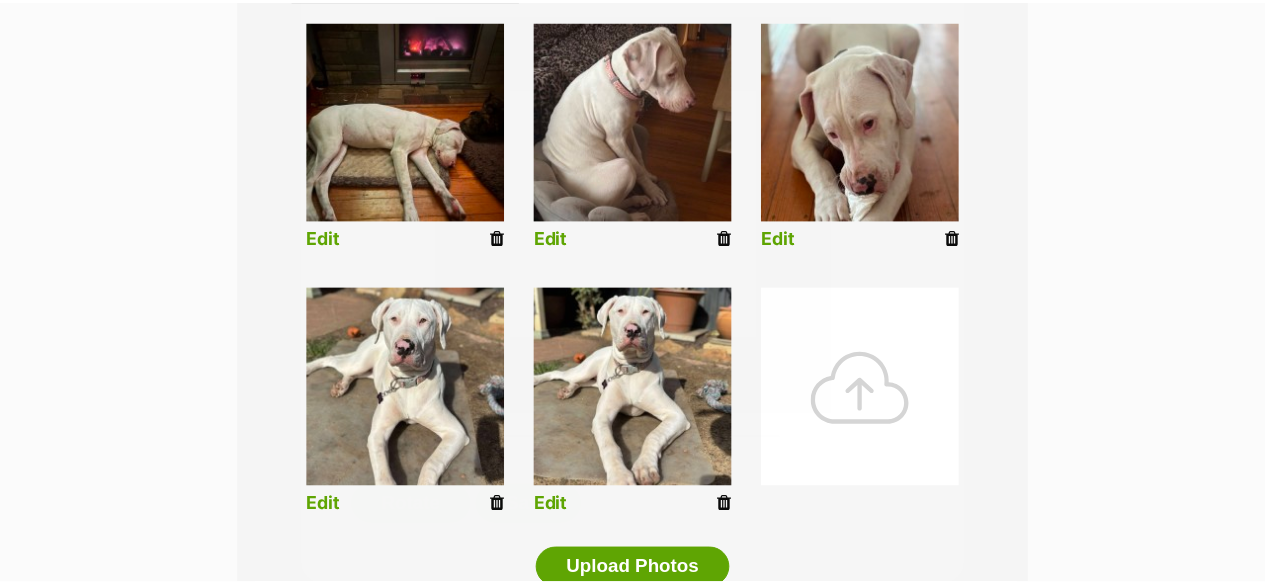 scroll, scrollTop: 800, scrollLeft: 0, axis: vertical 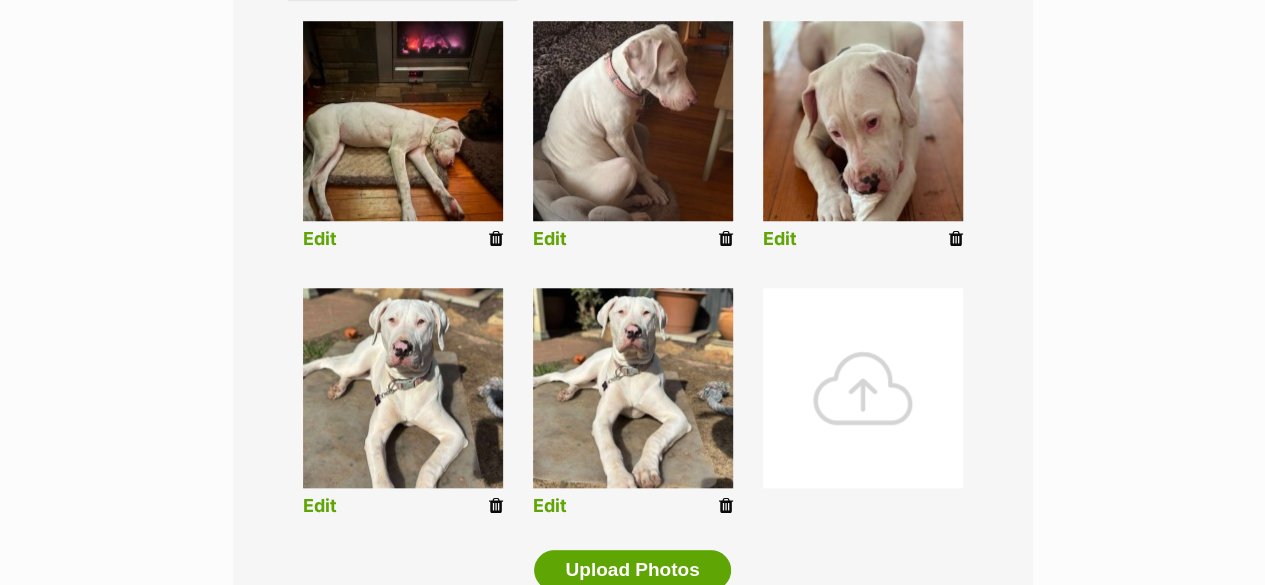 click at bounding box center [863, 388] 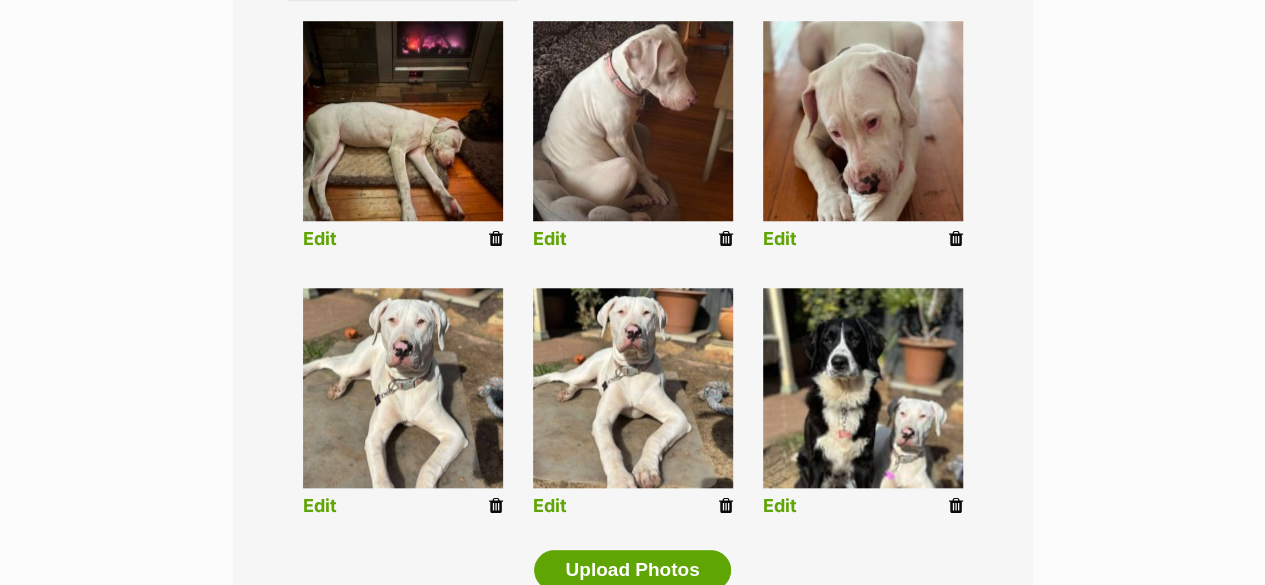 click on "Edit" at bounding box center [780, 506] 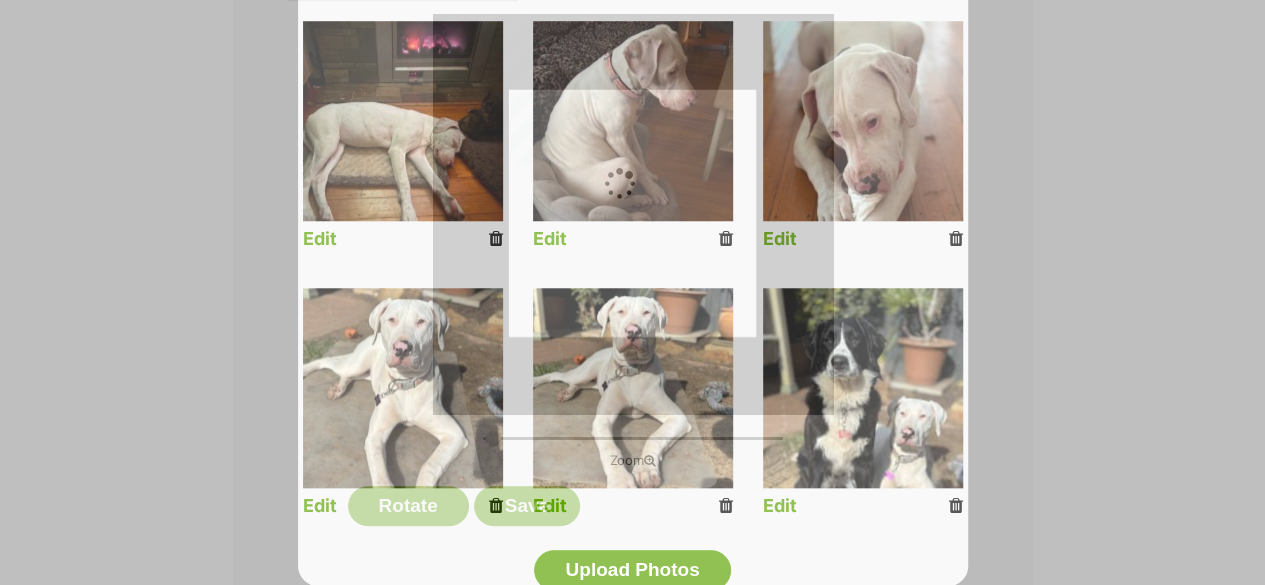 scroll, scrollTop: 0, scrollLeft: 0, axis: both 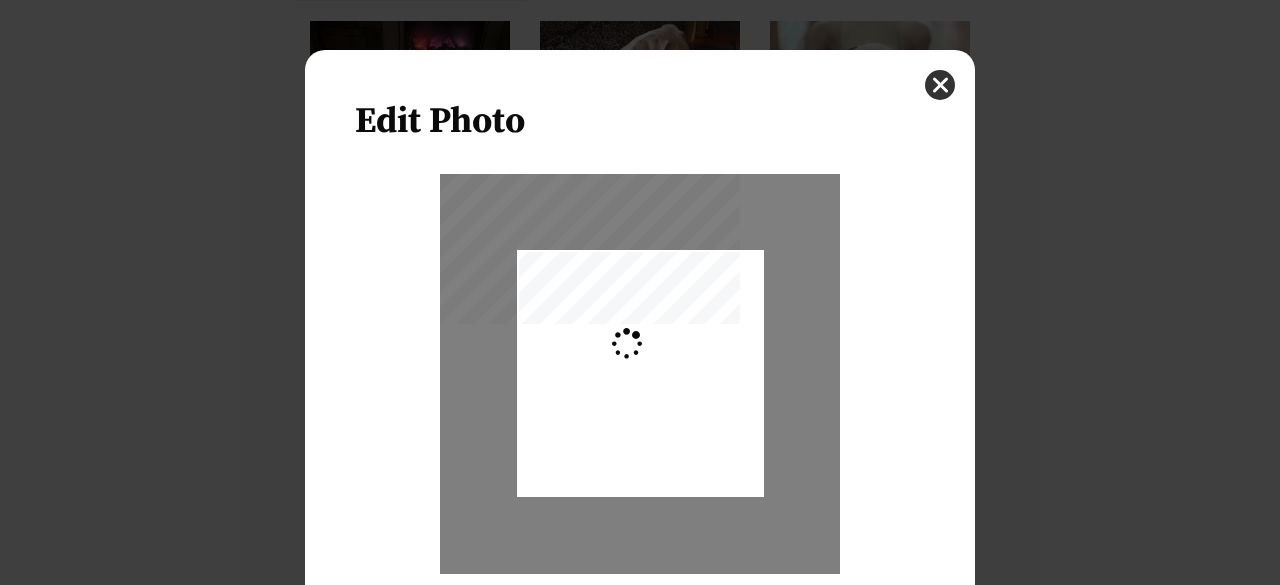 type on "0.2744" 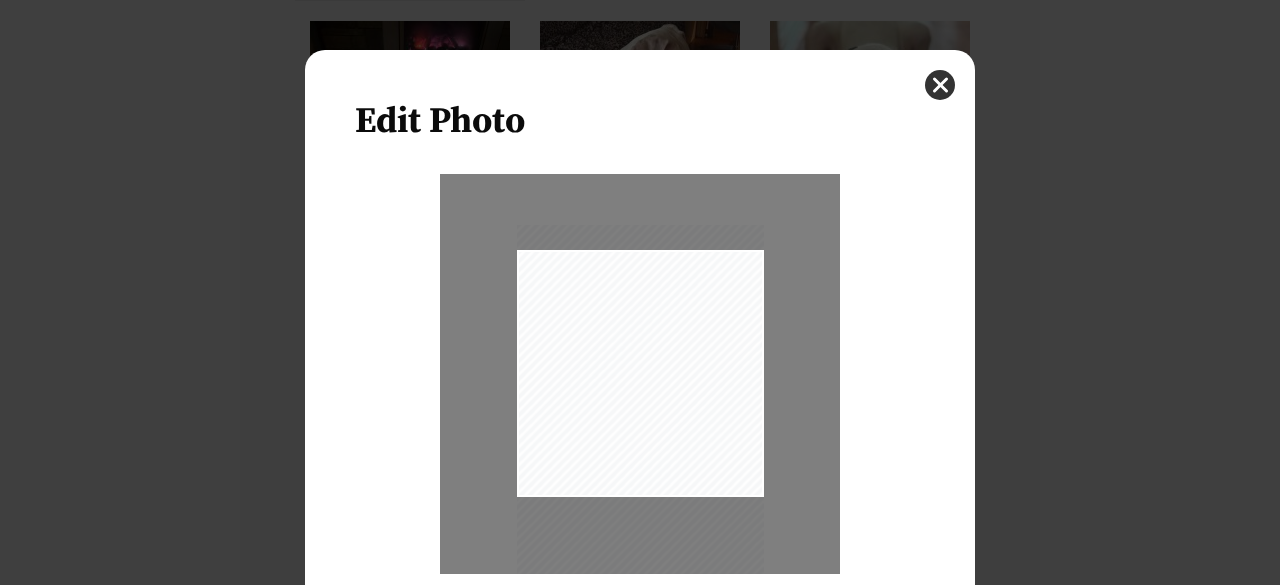 drag, startPoint x: 705, startPoint y: 435, endPoint x: 708, endPoint y: 471, distance: 36.124783 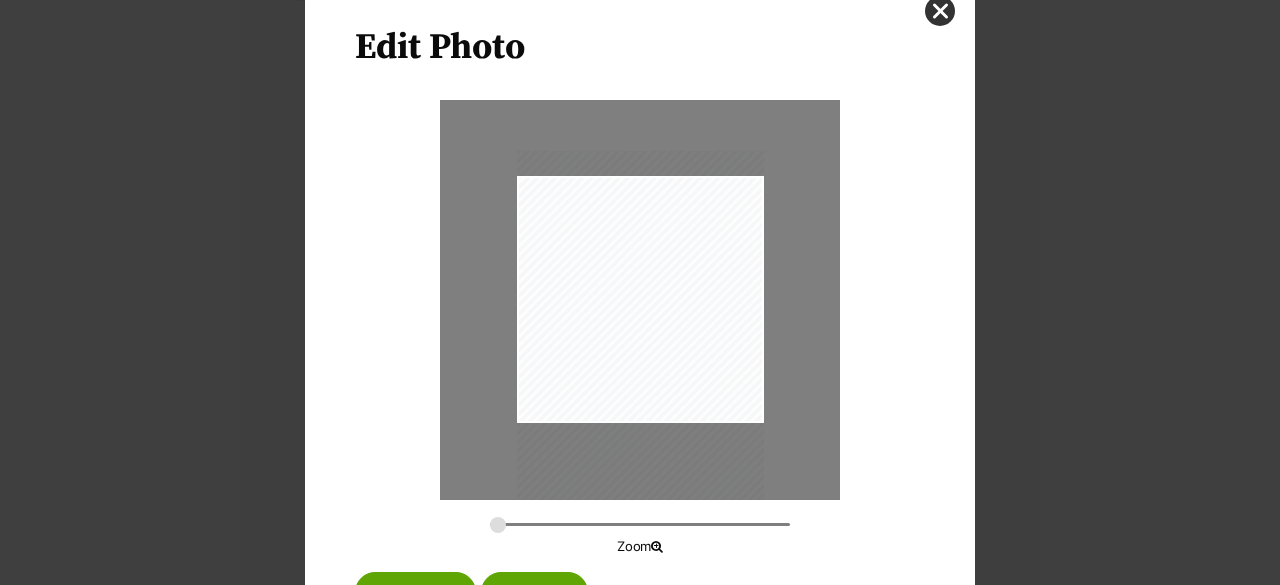 scroll, scrollTop: 160, scrollLeft: 0, axis: vertical 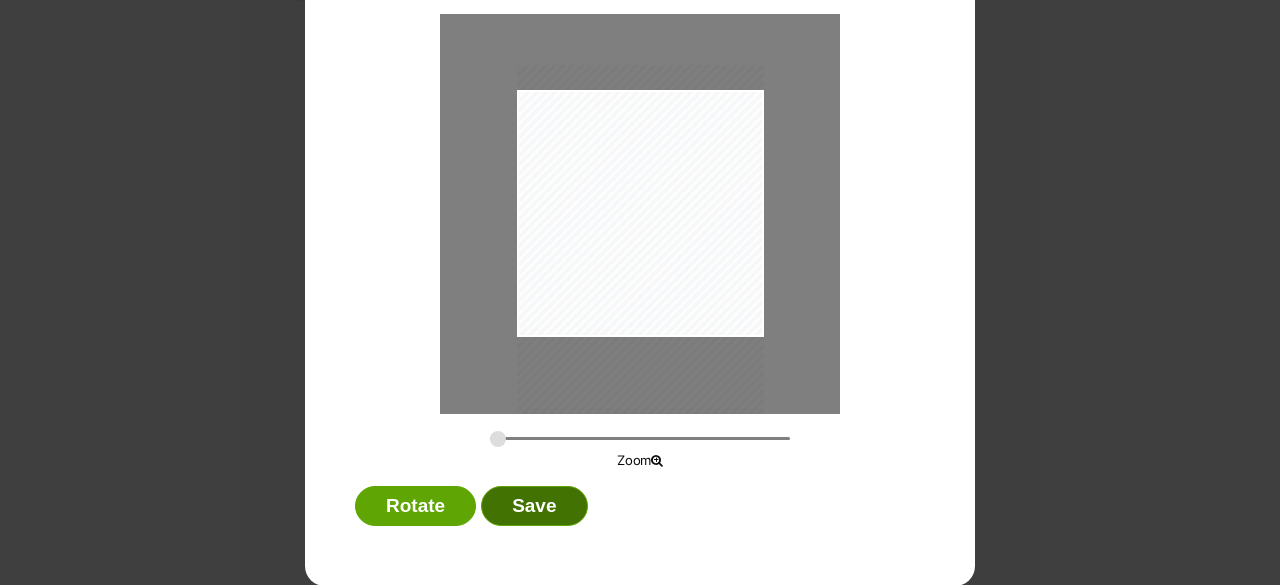 click on "Save" at bounding box center [534, 506] 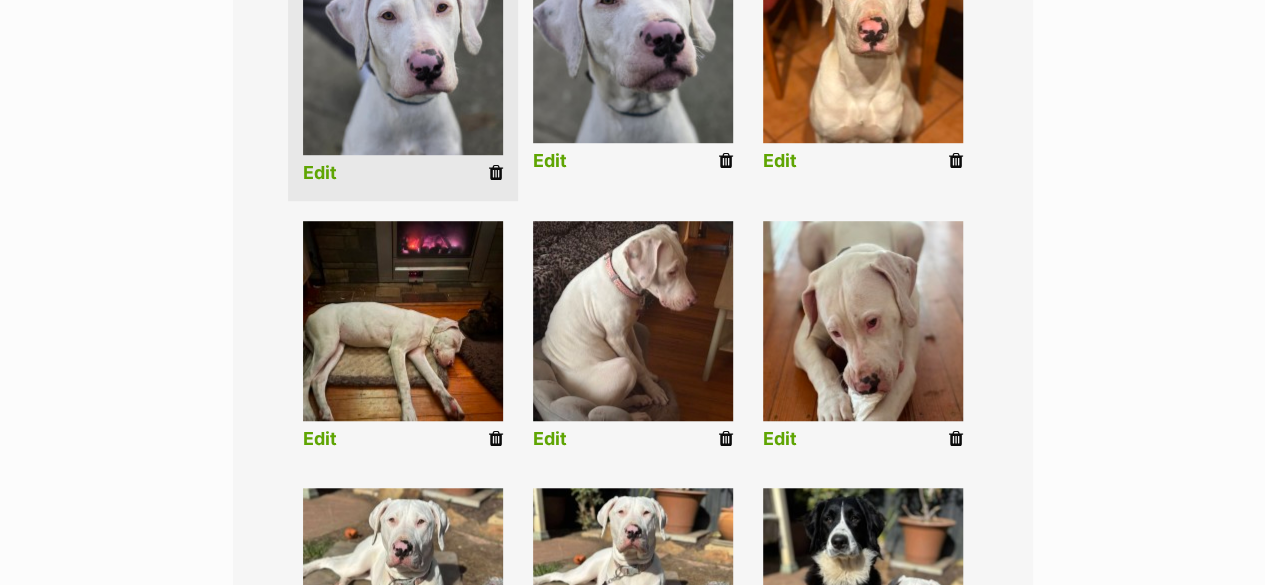 scroll, scrollTop: 700, scrollLeft: 0, axis: vertical 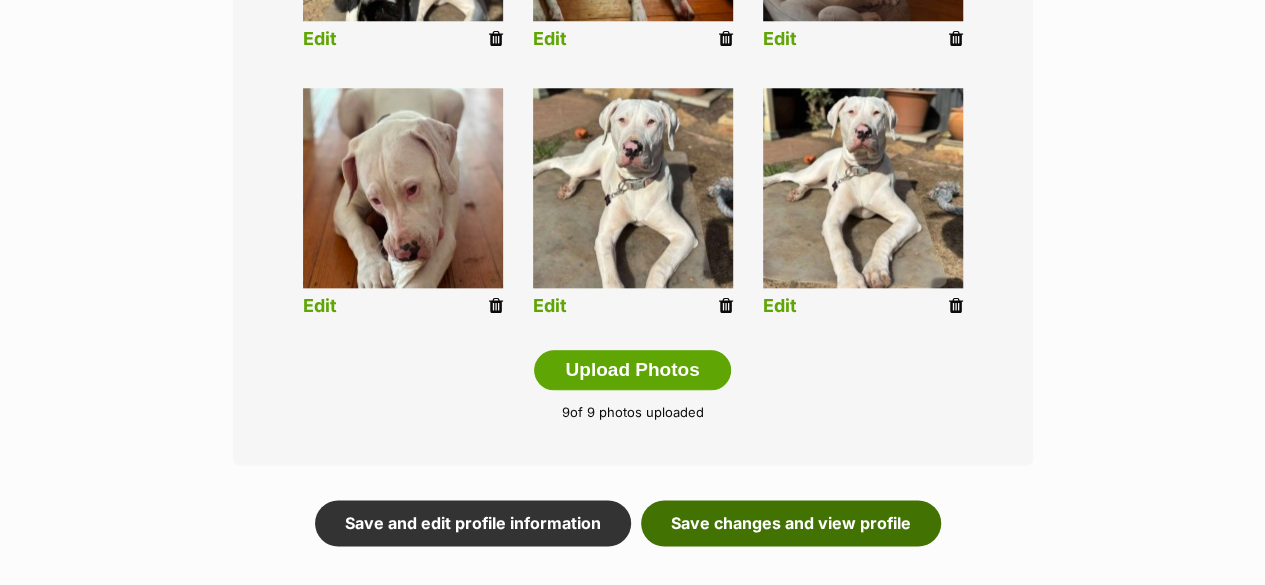 click on "Save changes and view profile" at bounding box center [791, 523] 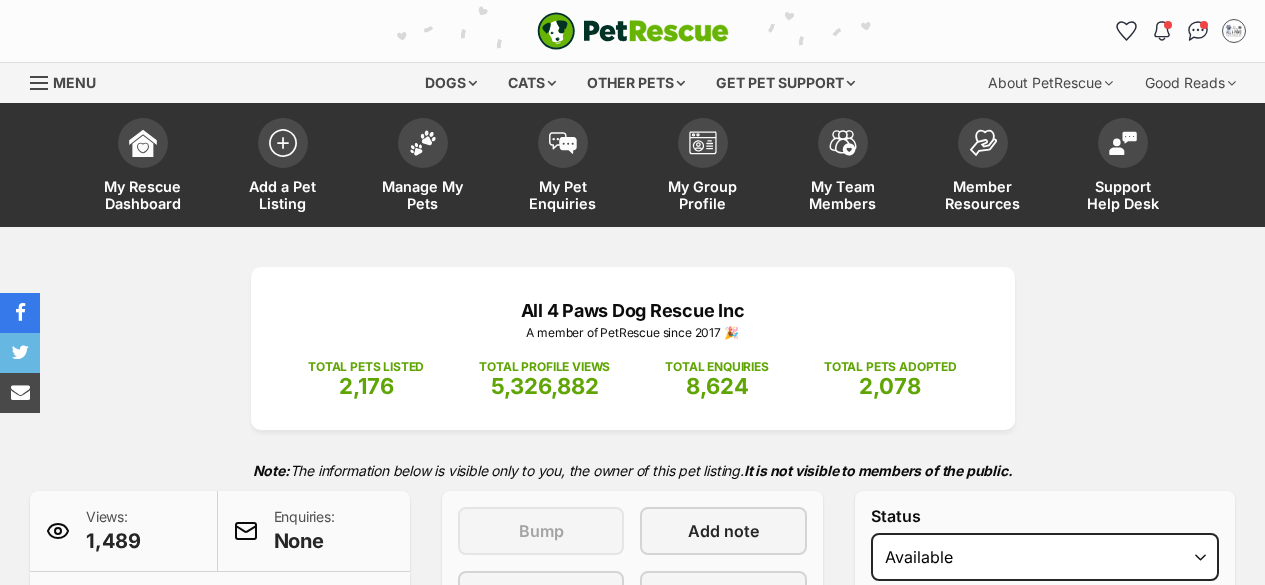 scroll, scrollTop: 0, scrollLeft: 0, axis: both 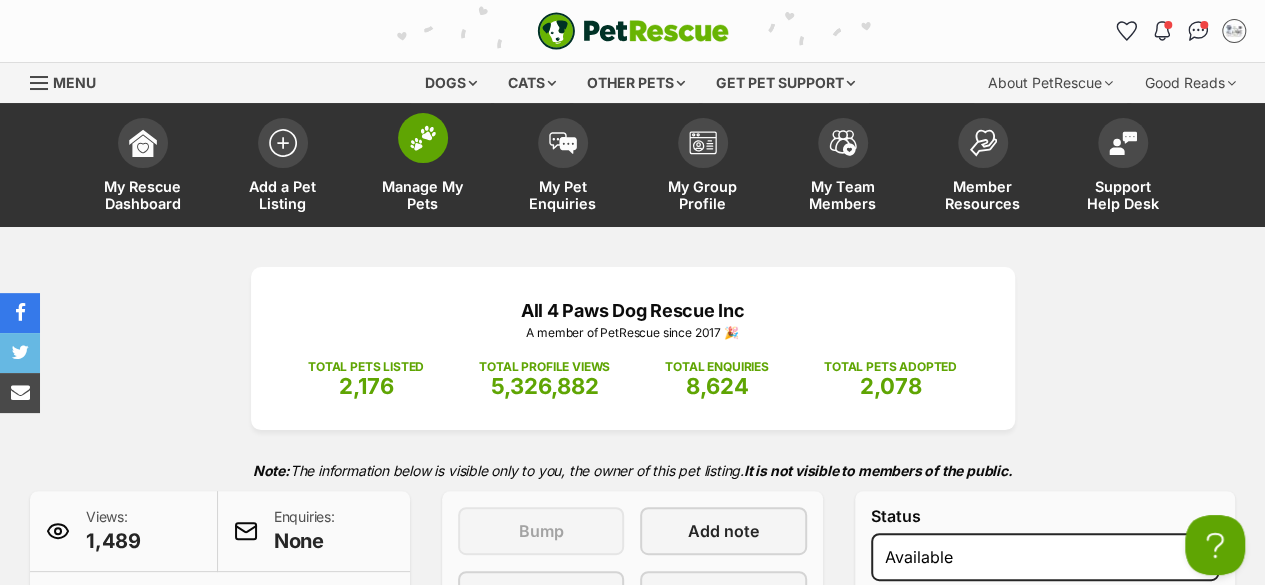 click on "Manage My Pets" at bounding box center [423, 195] 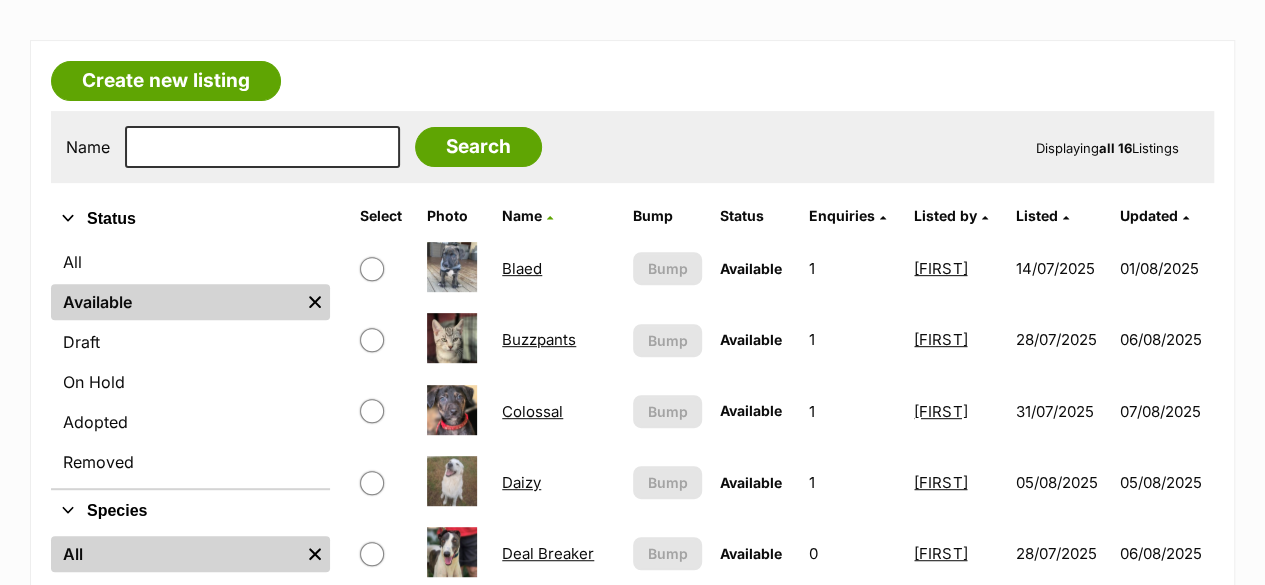 scroll, scrollTop: 0, scrollLeft: 0, axis: both 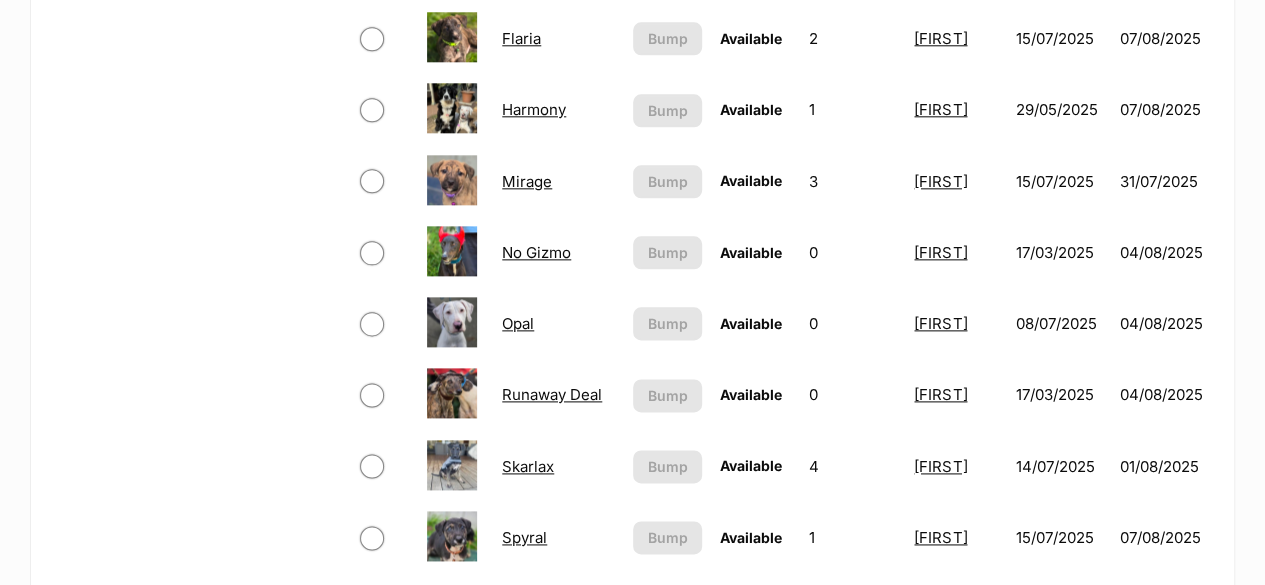 click on "Opal" at bounding box center [518, 323] 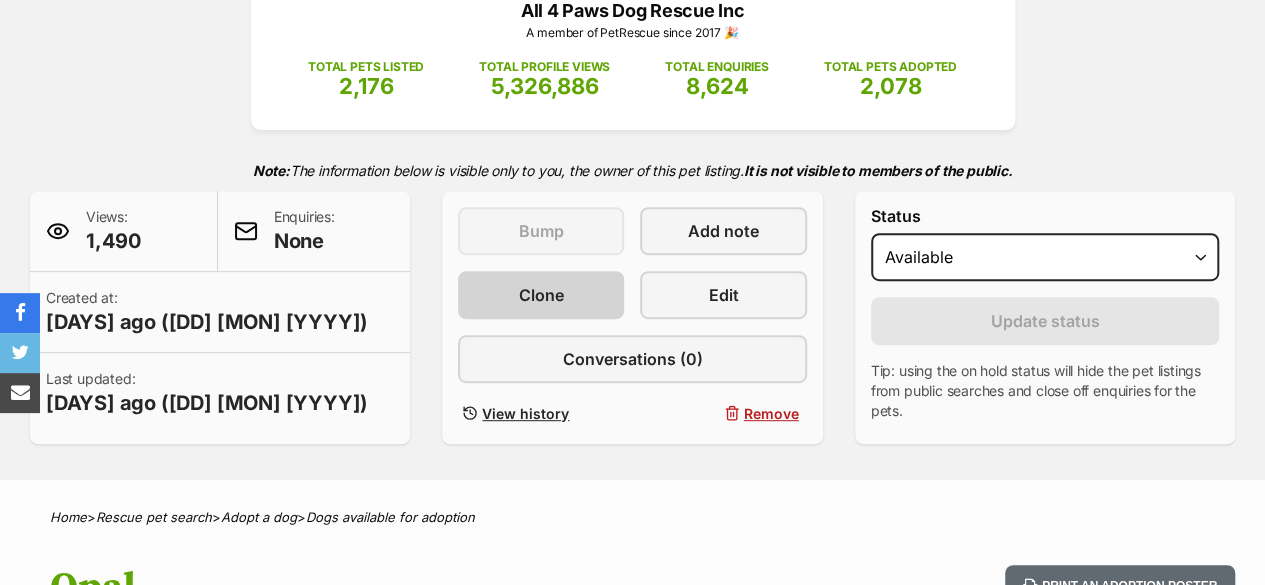 scroll, scrollTop: 300, scrollLeft: 0, axis: vertical 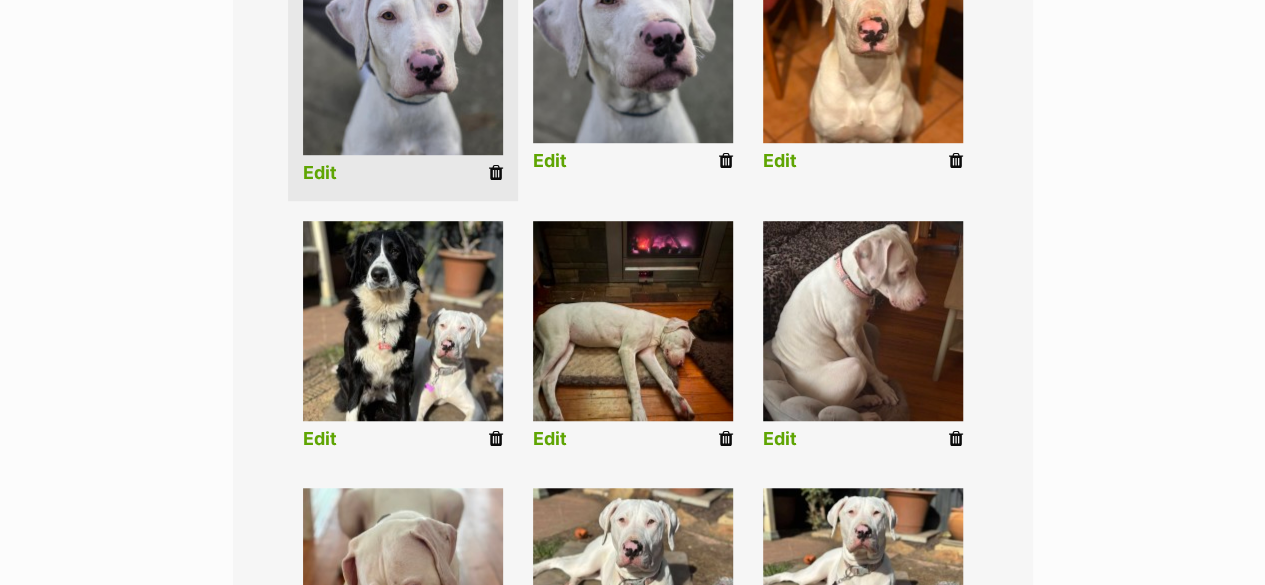 click at bounding box center [956, 161] 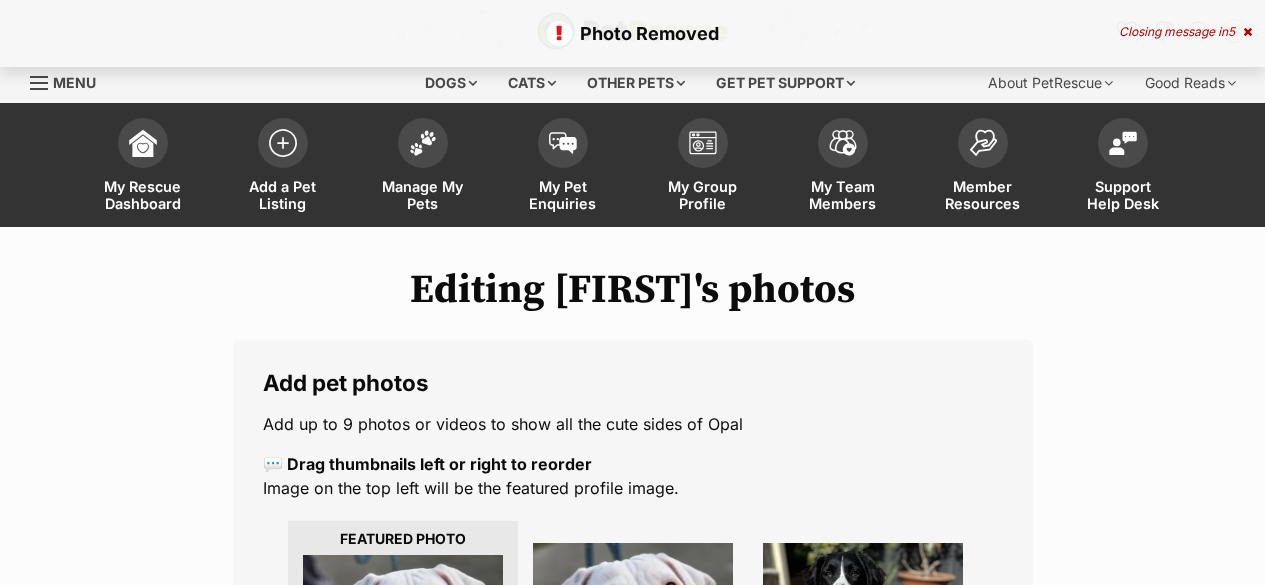 scroll, scrollTop: 680, scrollLeft: 0, axis: vertical 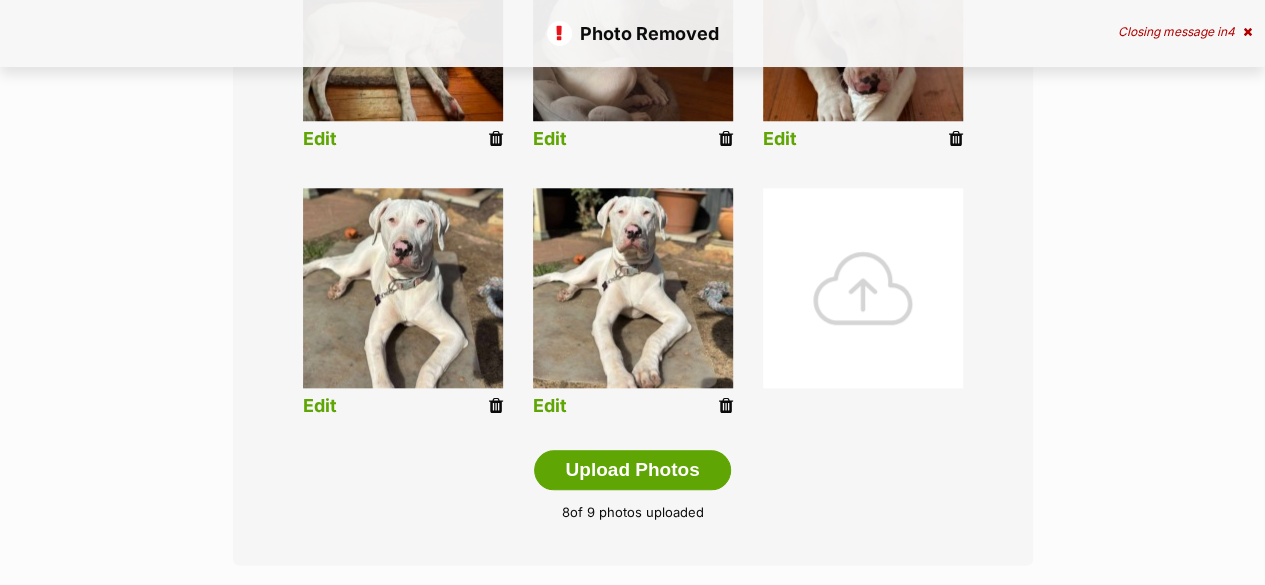click at bounding box center [863, 288] 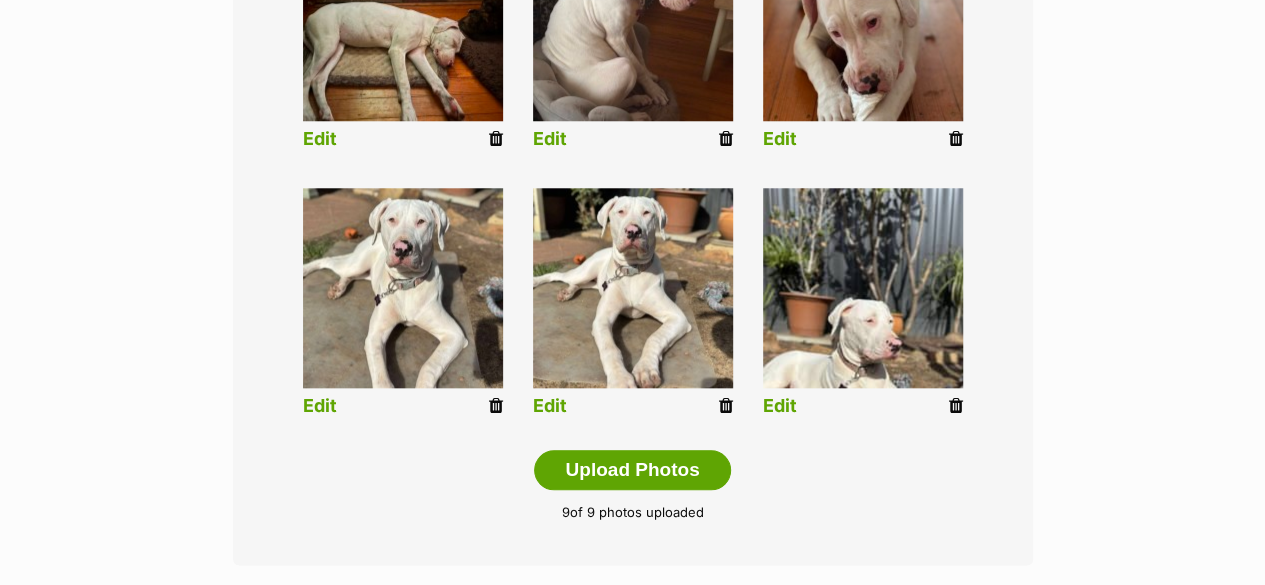 click on "Edit" at bounding box center [780, 406] 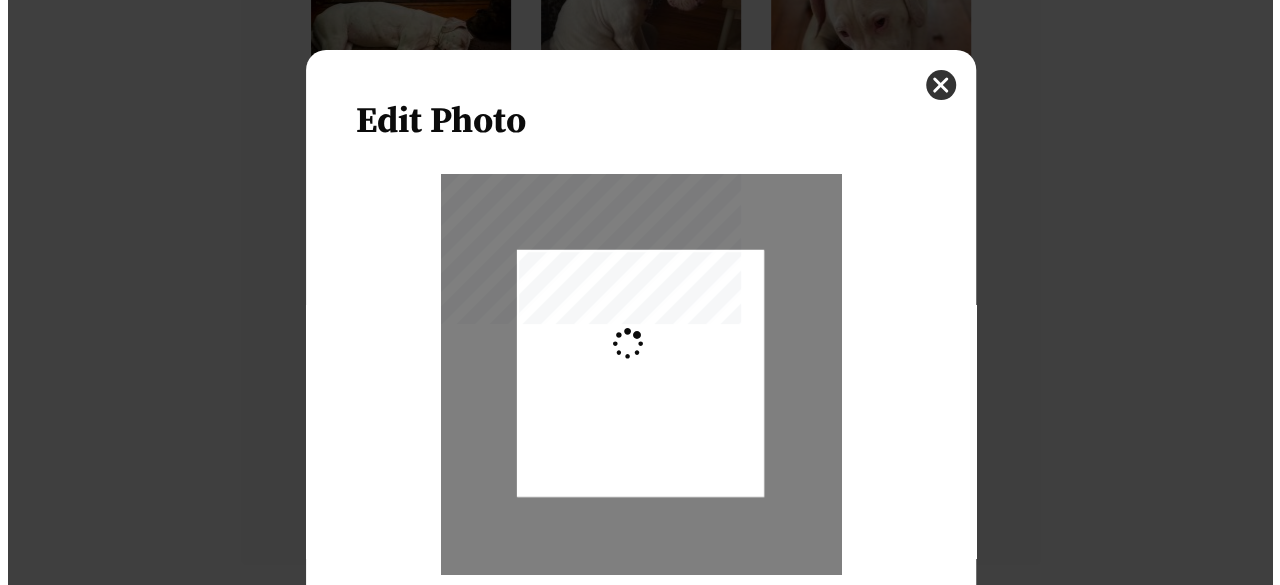 scroll, scrollTop: 0, scrollLeft: 0, axis: both 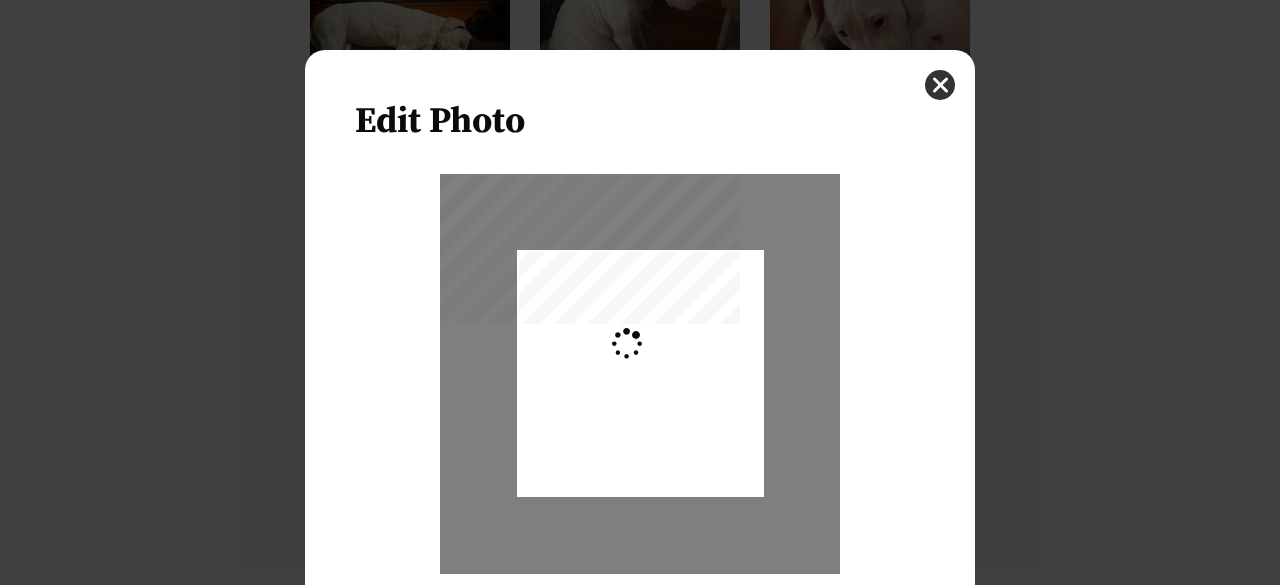 type on "0.2744" 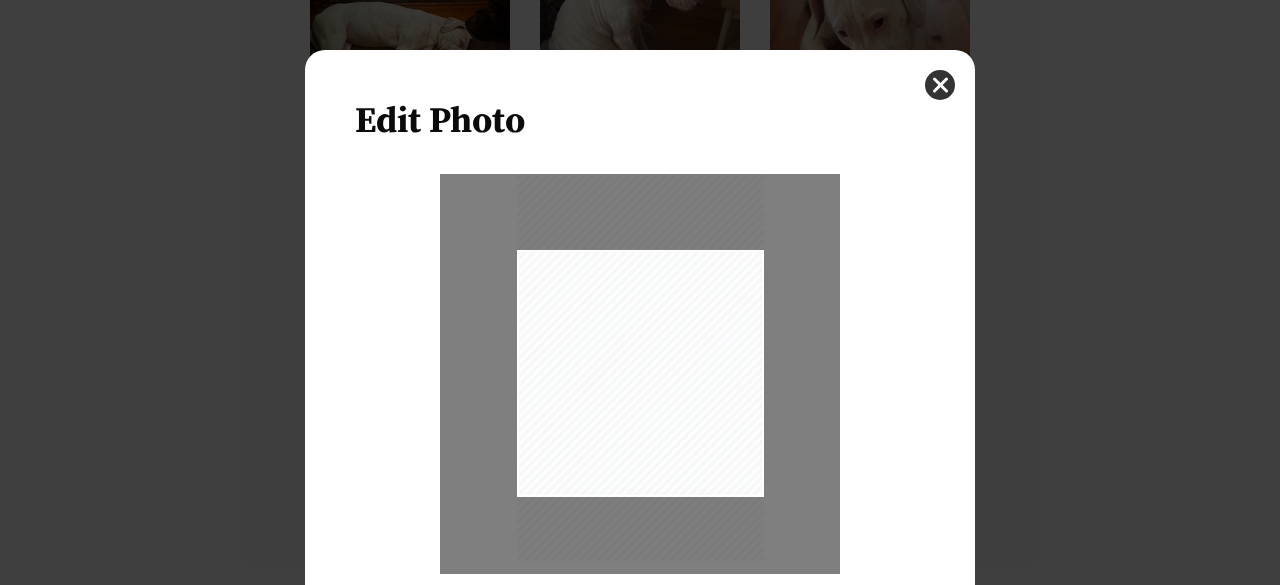 drag, startPoint x: 687, startPoint y: 419, endPoint x: 690, endPoint y: 367, distance: 52.086468 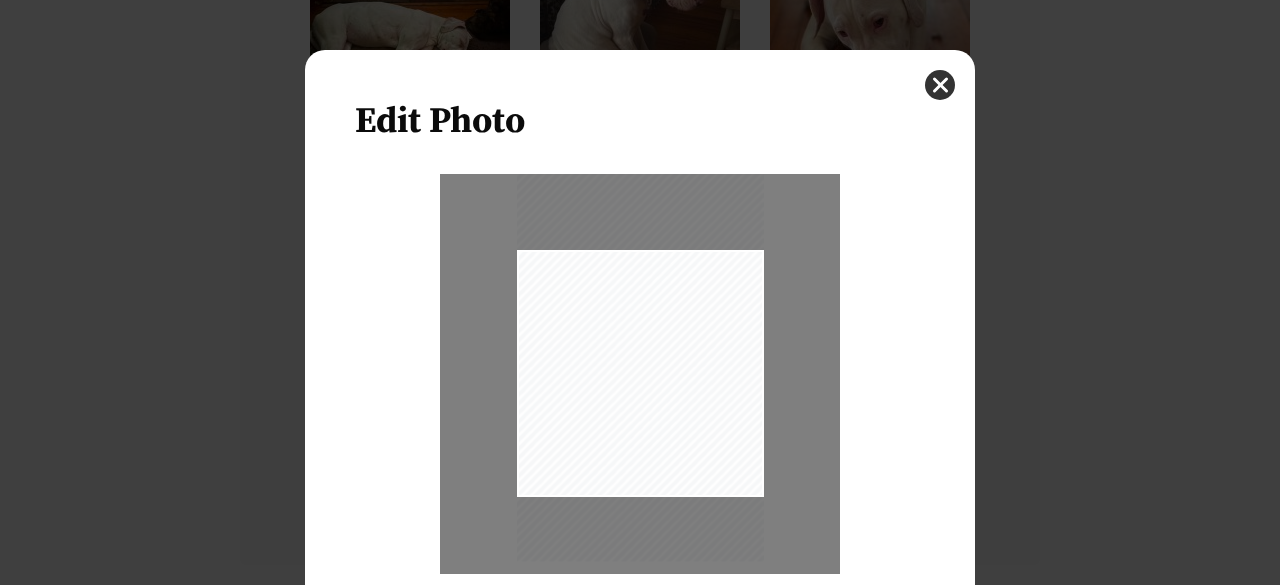 scroll, scrollTop: 160, scrollLeft: 0, axis: vertical 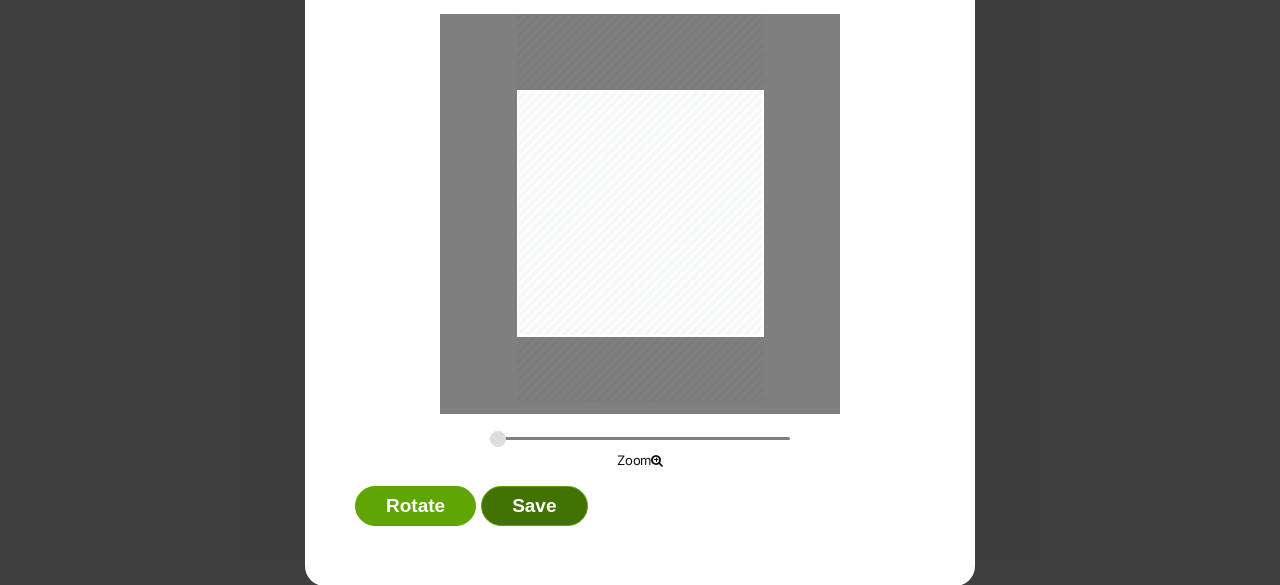 click on "Save" at bounding box center (534, 506) 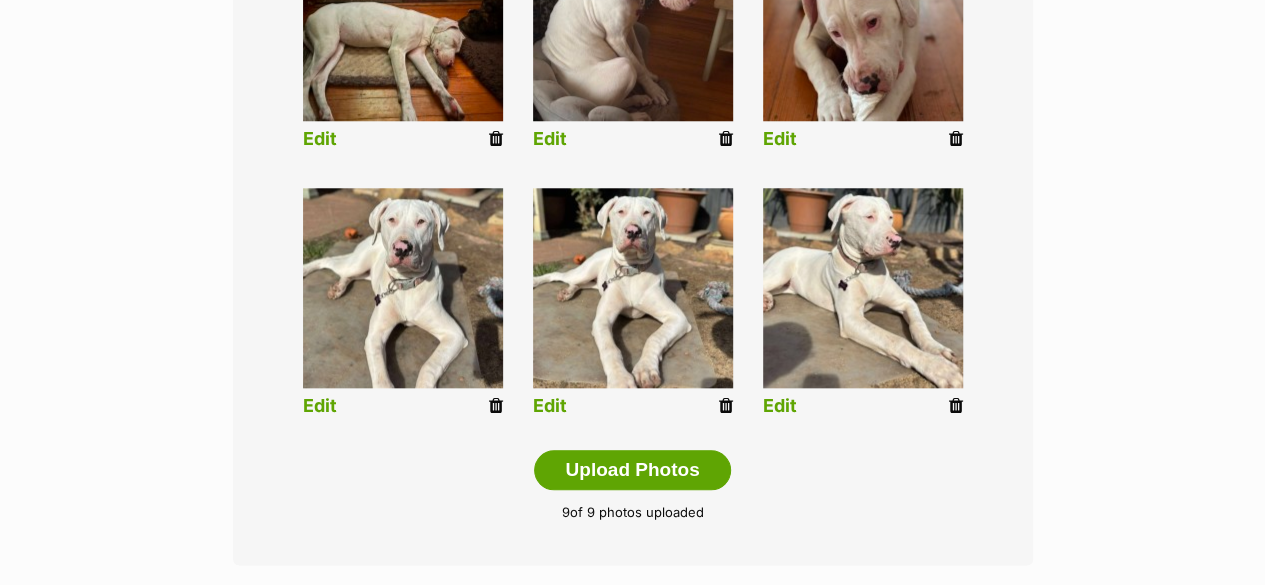 scroll, scrollTop: 1200, scrollLeft: 0, axis: vertical 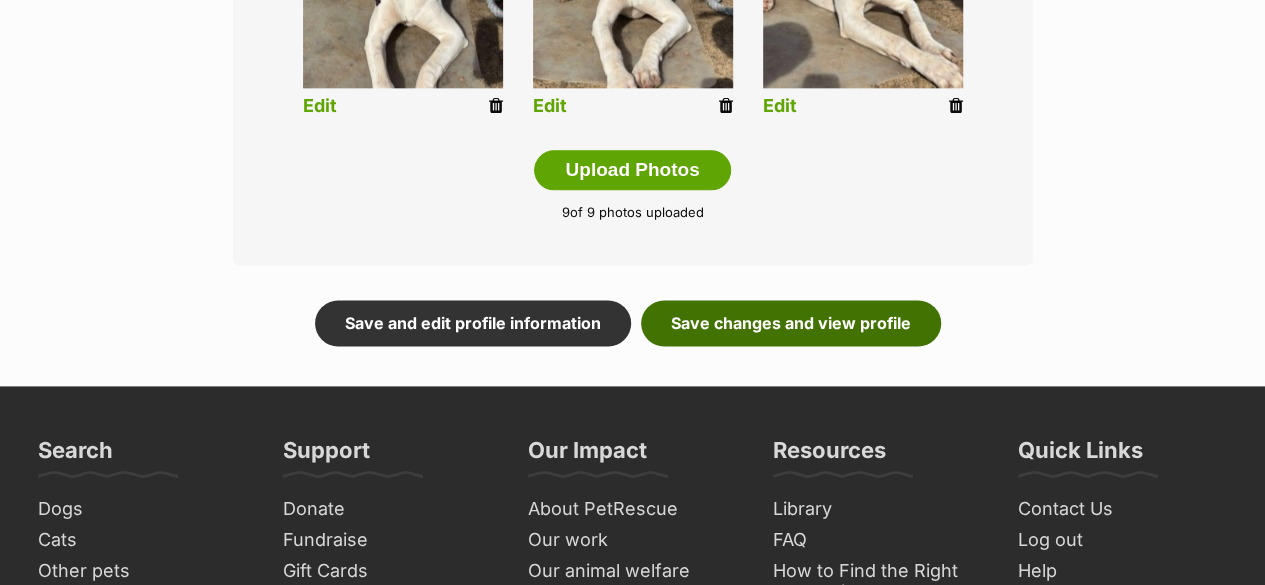 click on "Save changes and view profile" at bounding box center (791, 323) 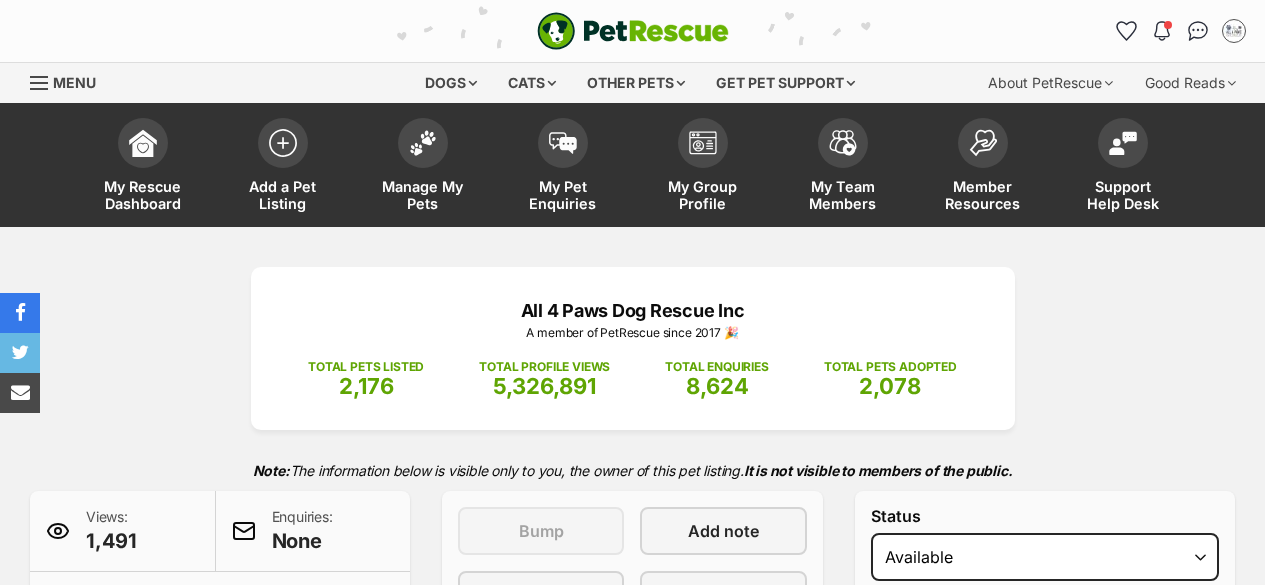 scroll, scrollTop: 0, scrollLeft: 0, axis: both 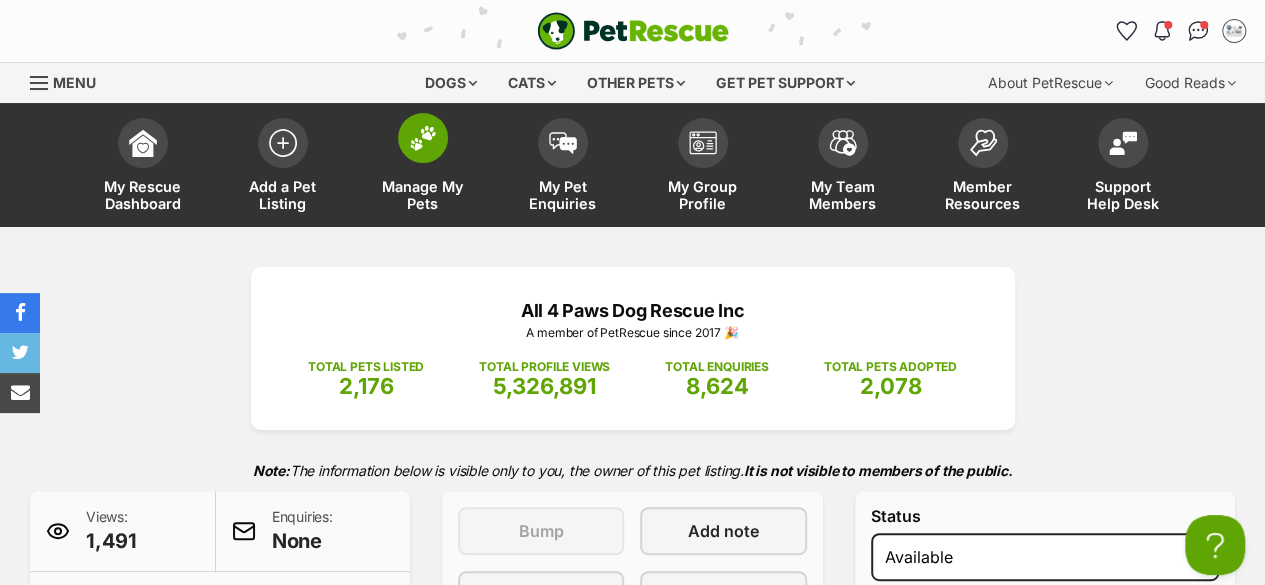 click on "Manage My Pets" at bounding box center (423, 167) 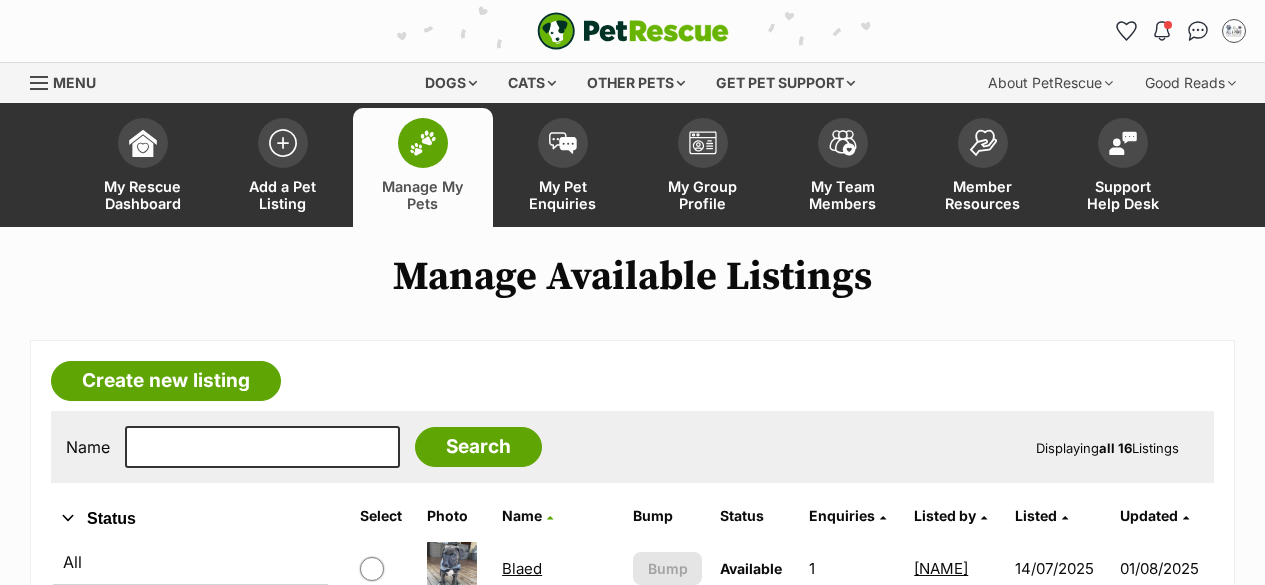scroll, scrollTop: 300, scrollLeft: 0, axis: vertical 